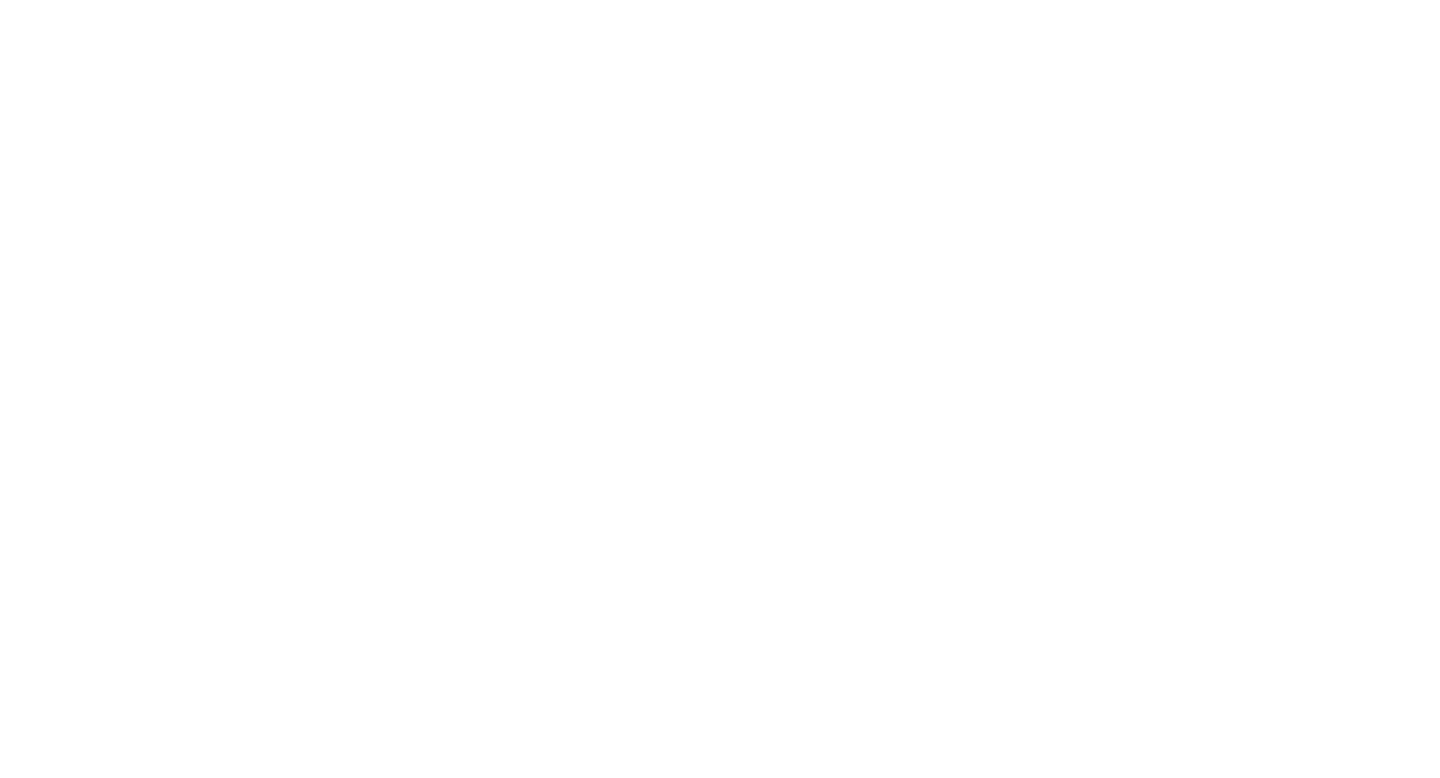 scroll, scrollTop: 0, scrollLeft: 0, axis: both 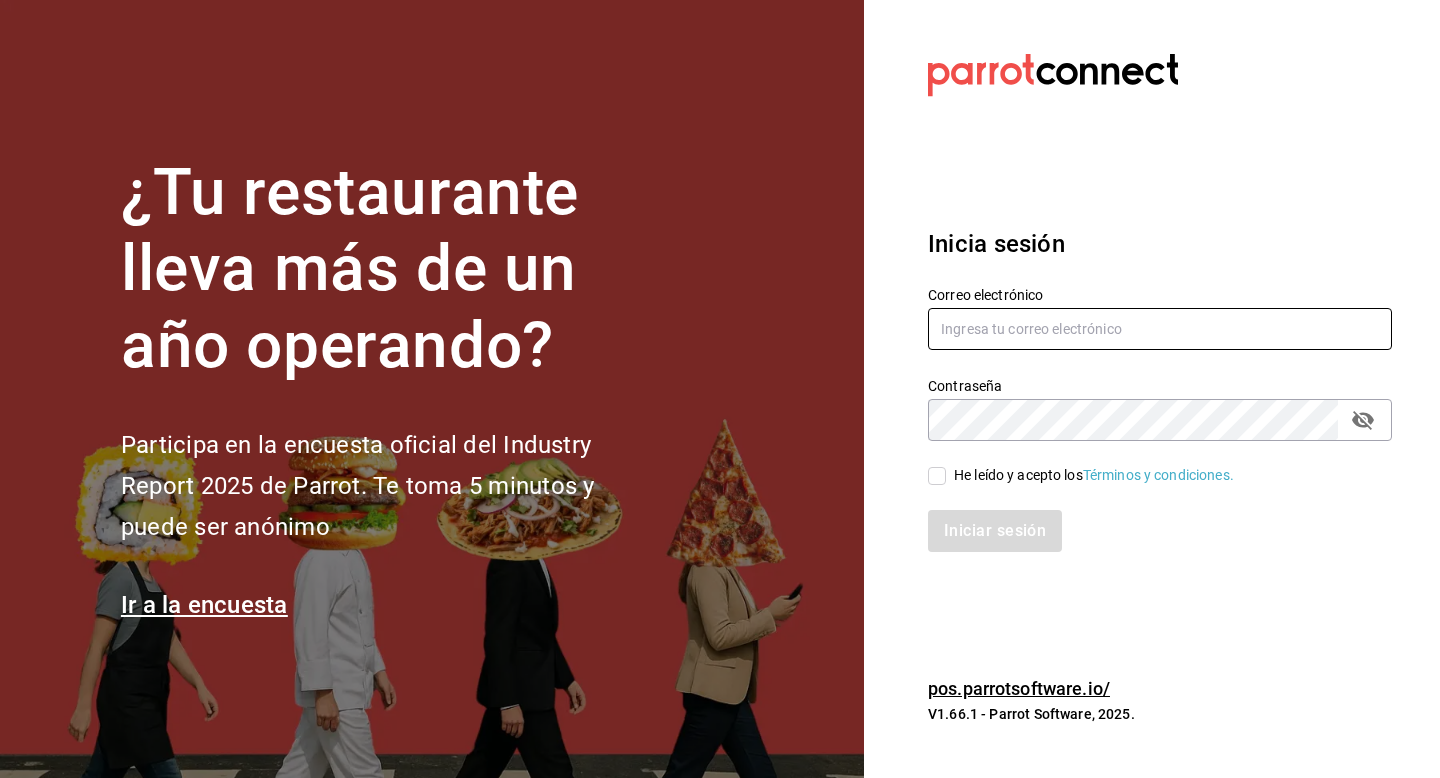 click at bounding box center [1160, 329] 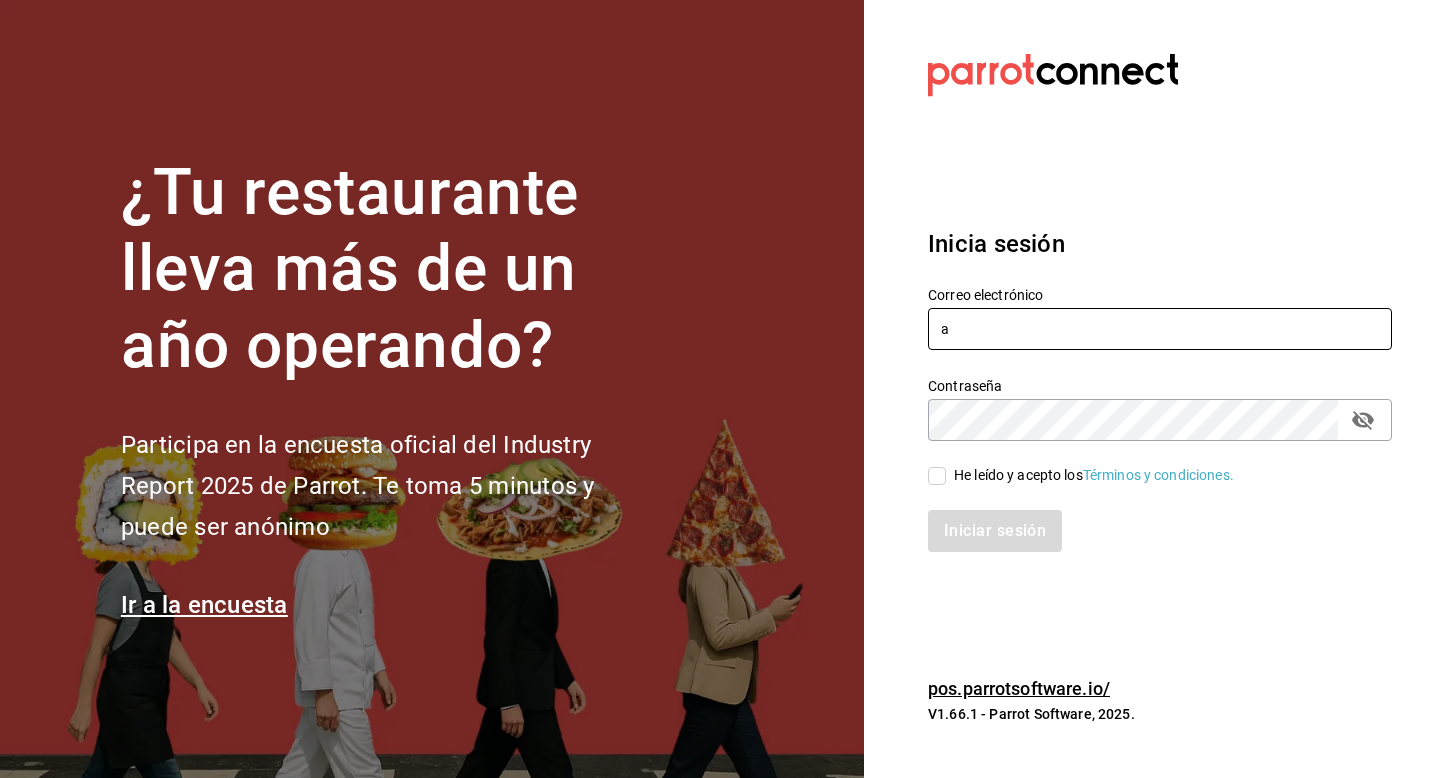 click on "a" at bounding box center (1160, 329) 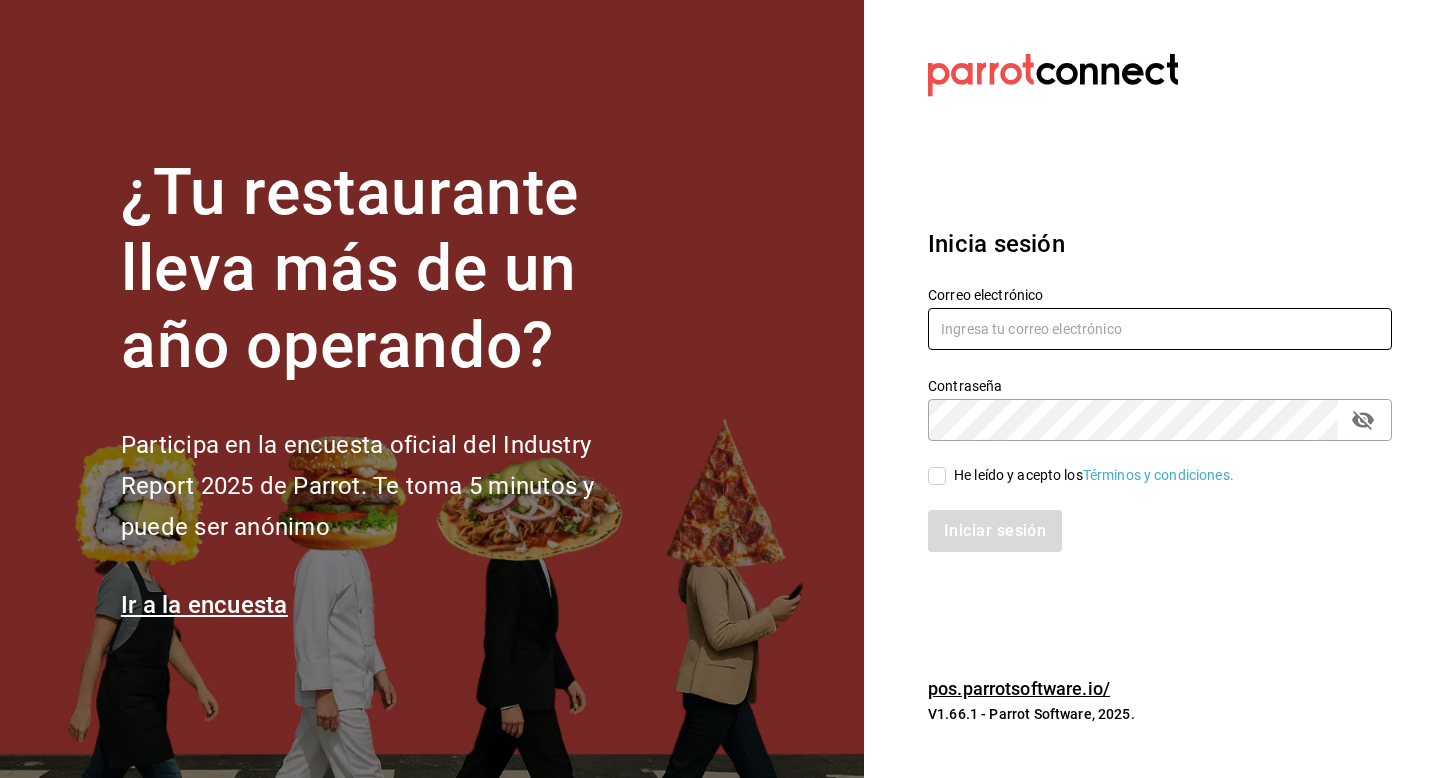 type on "luisart2107@gmail.com" 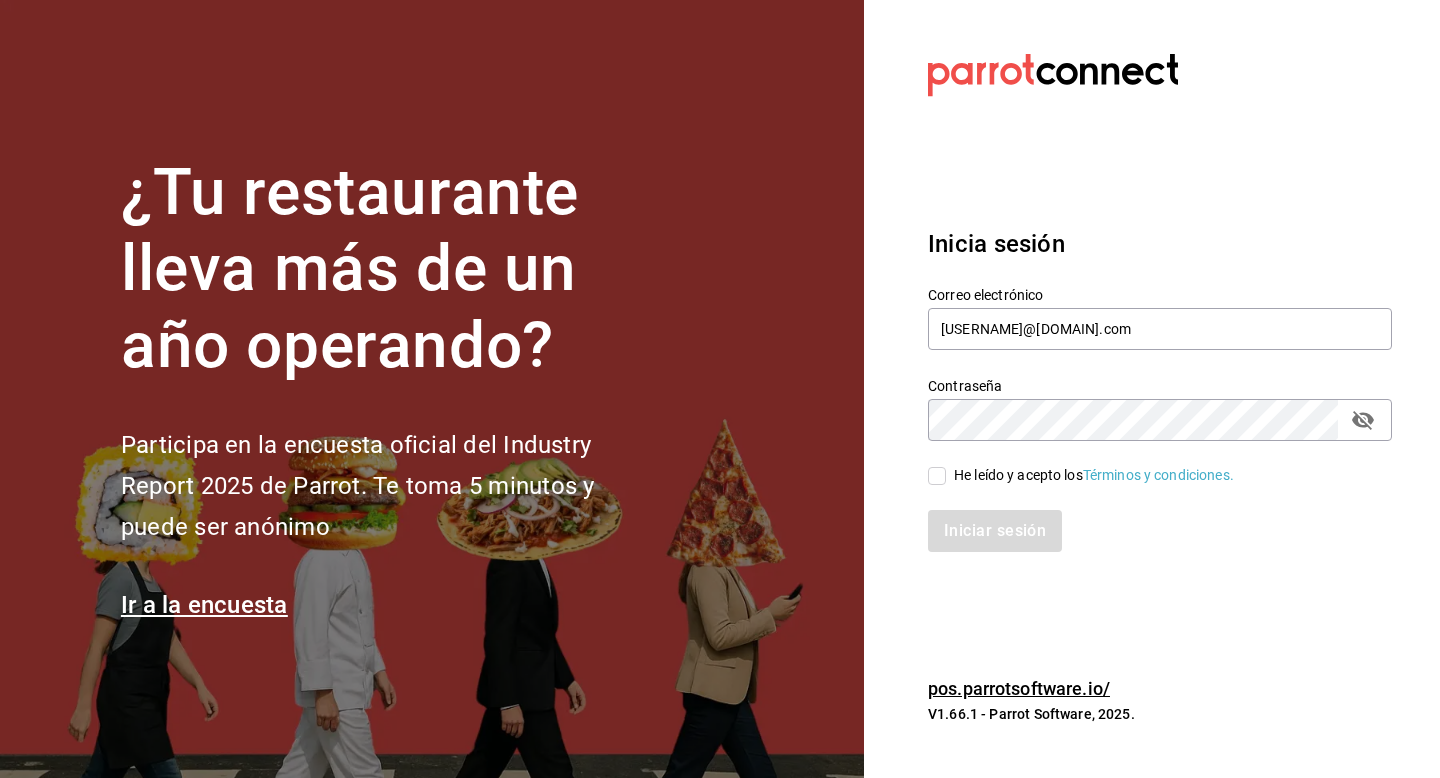 click on "He leído y acepto los  Términos y condiciones." at bounding box center (937, 476) 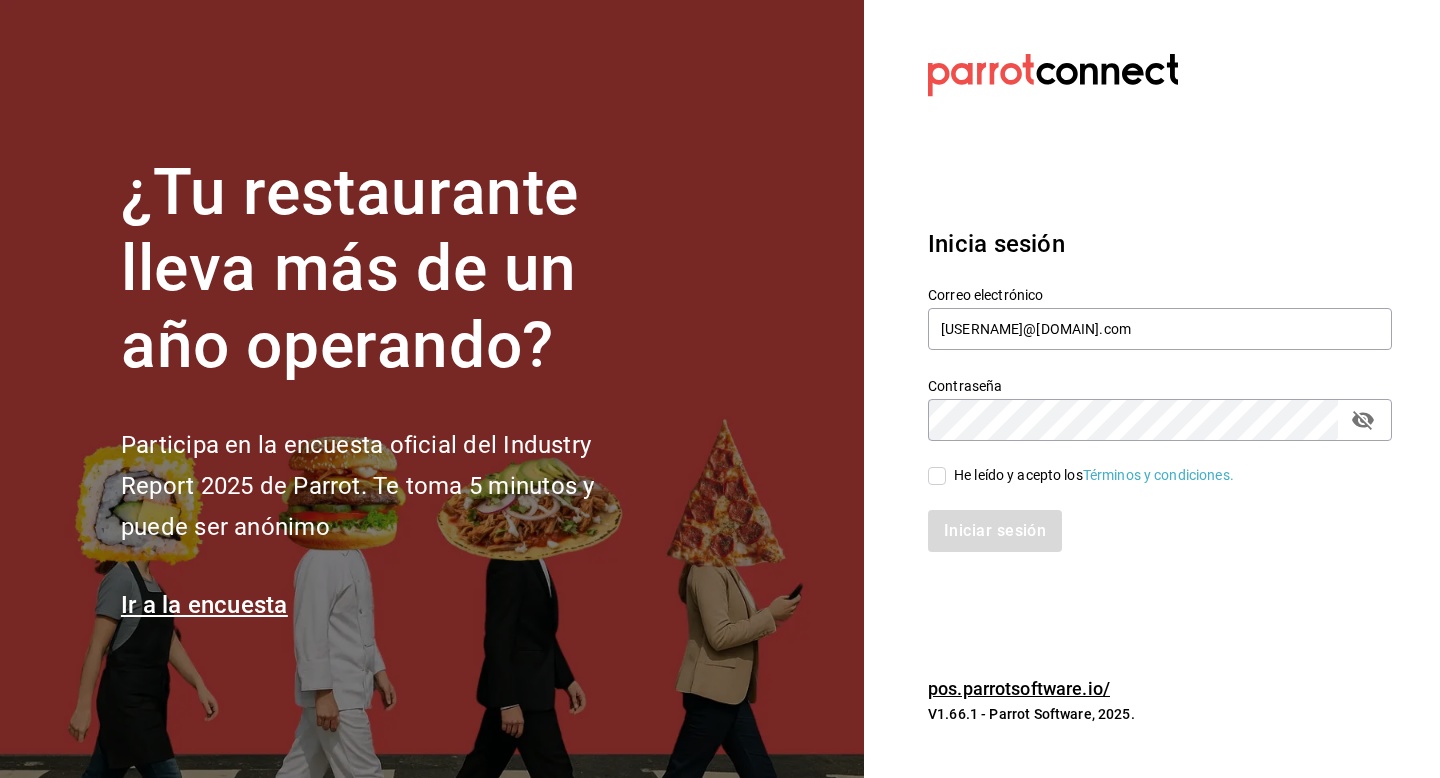 checkbox on "true" 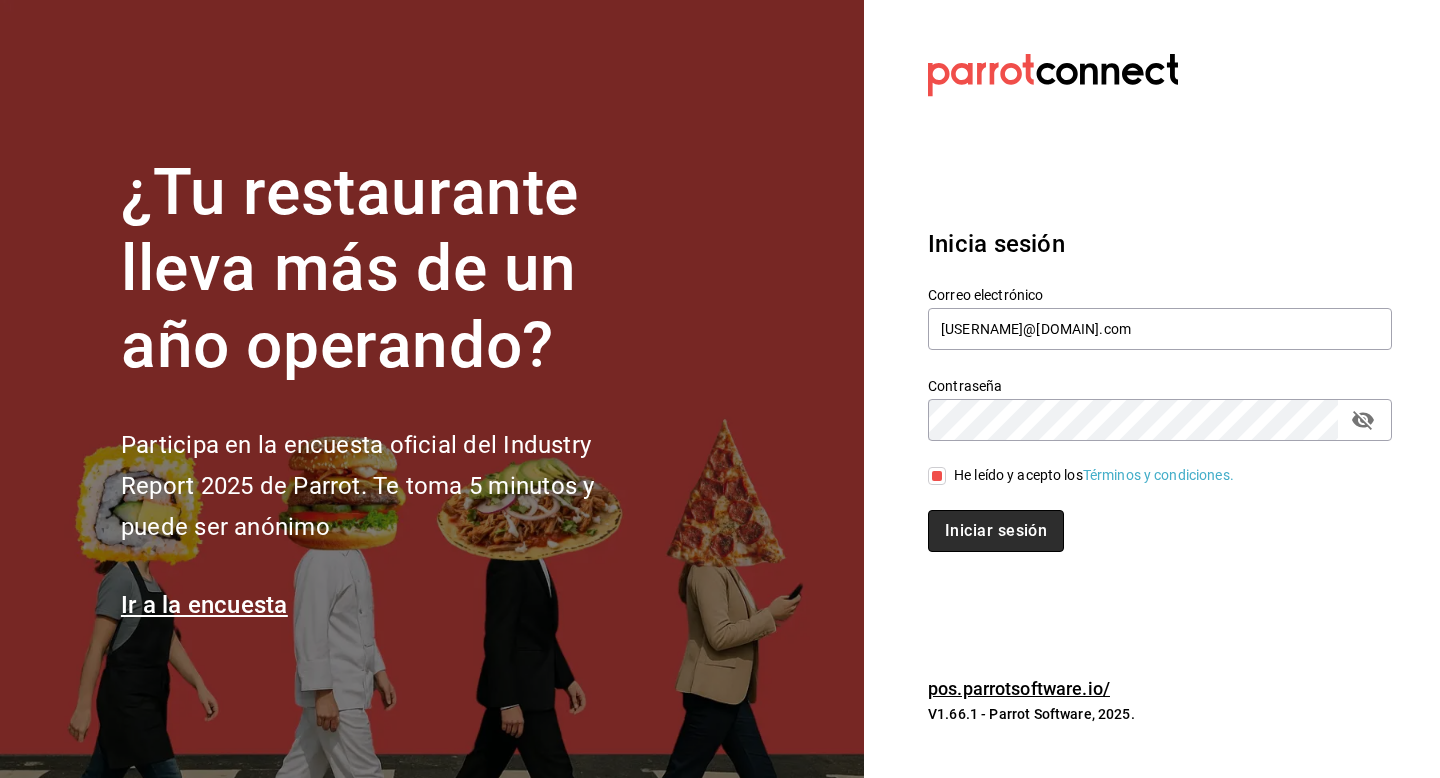 click on "Iniciar sesión" at bounding box center [996, 531] 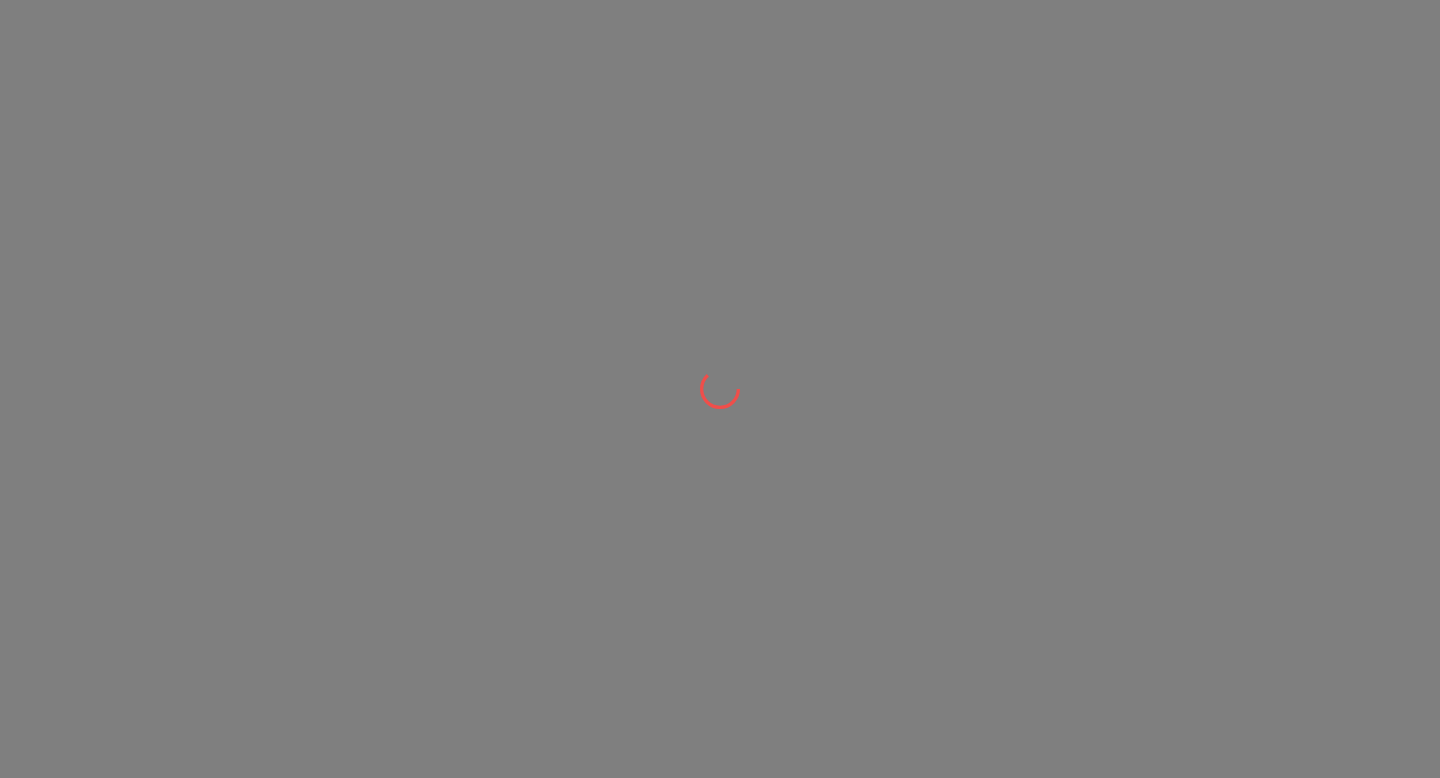 scroll, scrollTop: 0, scrollLeft: 0, axis: both 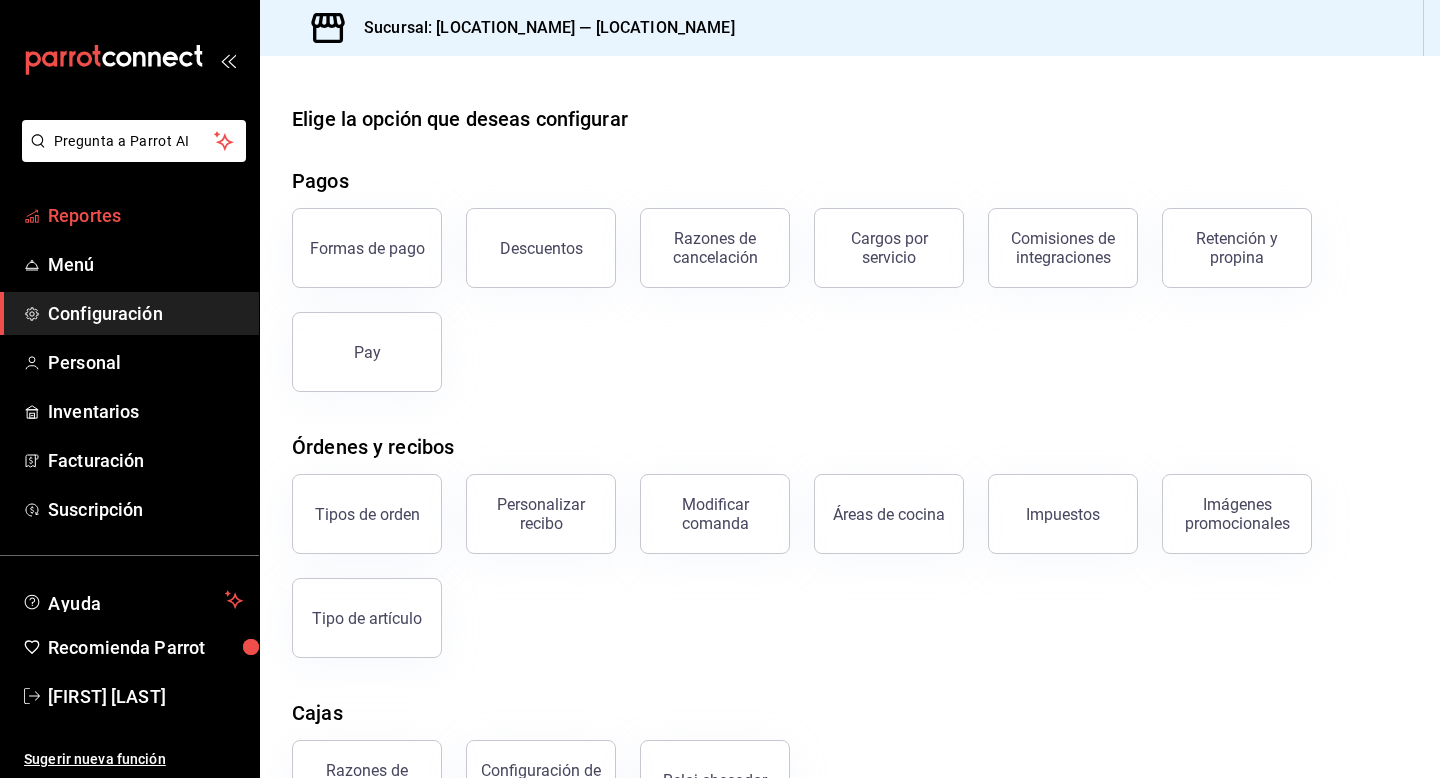 click on "Reportes" at bounding box center (145, 215) 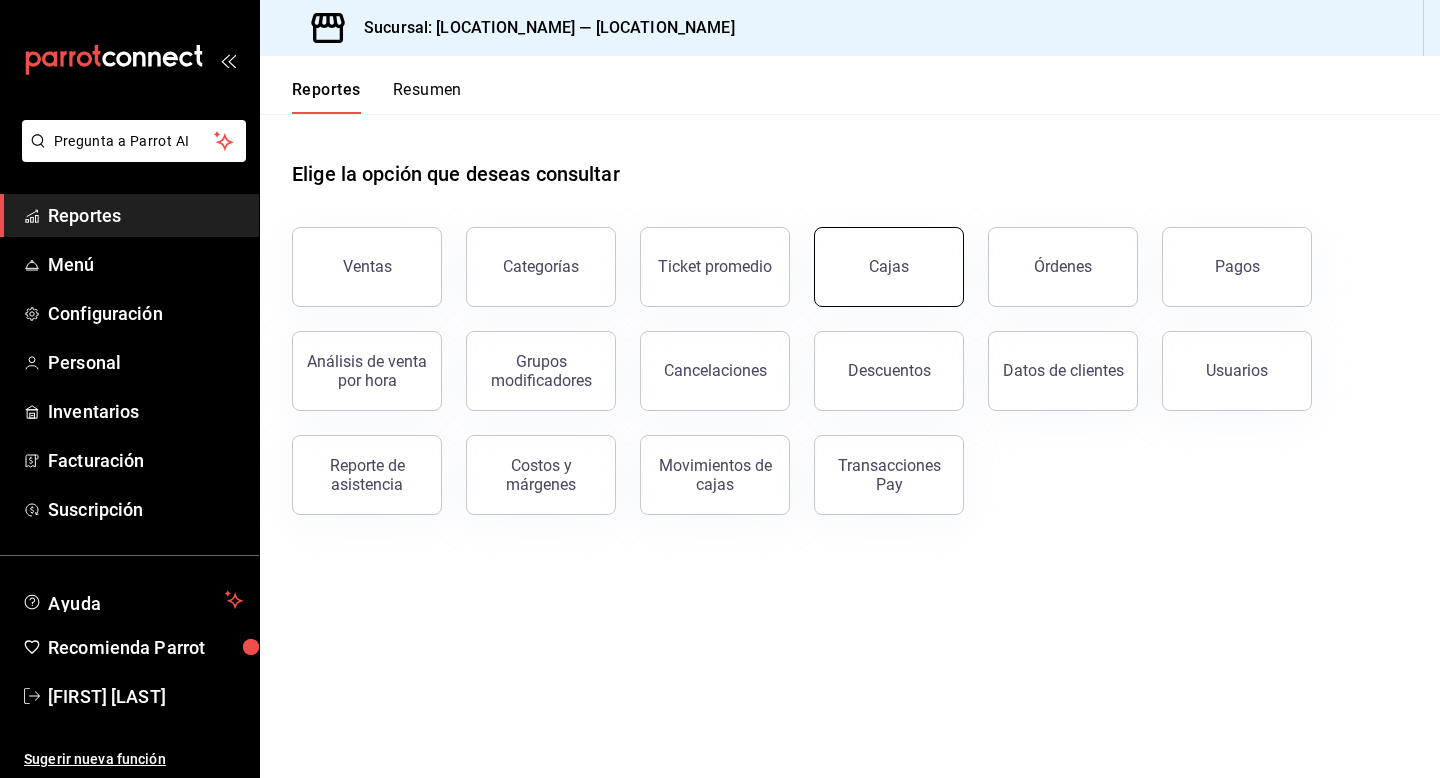 click on "Cajas" at bounding box center (889, 267) 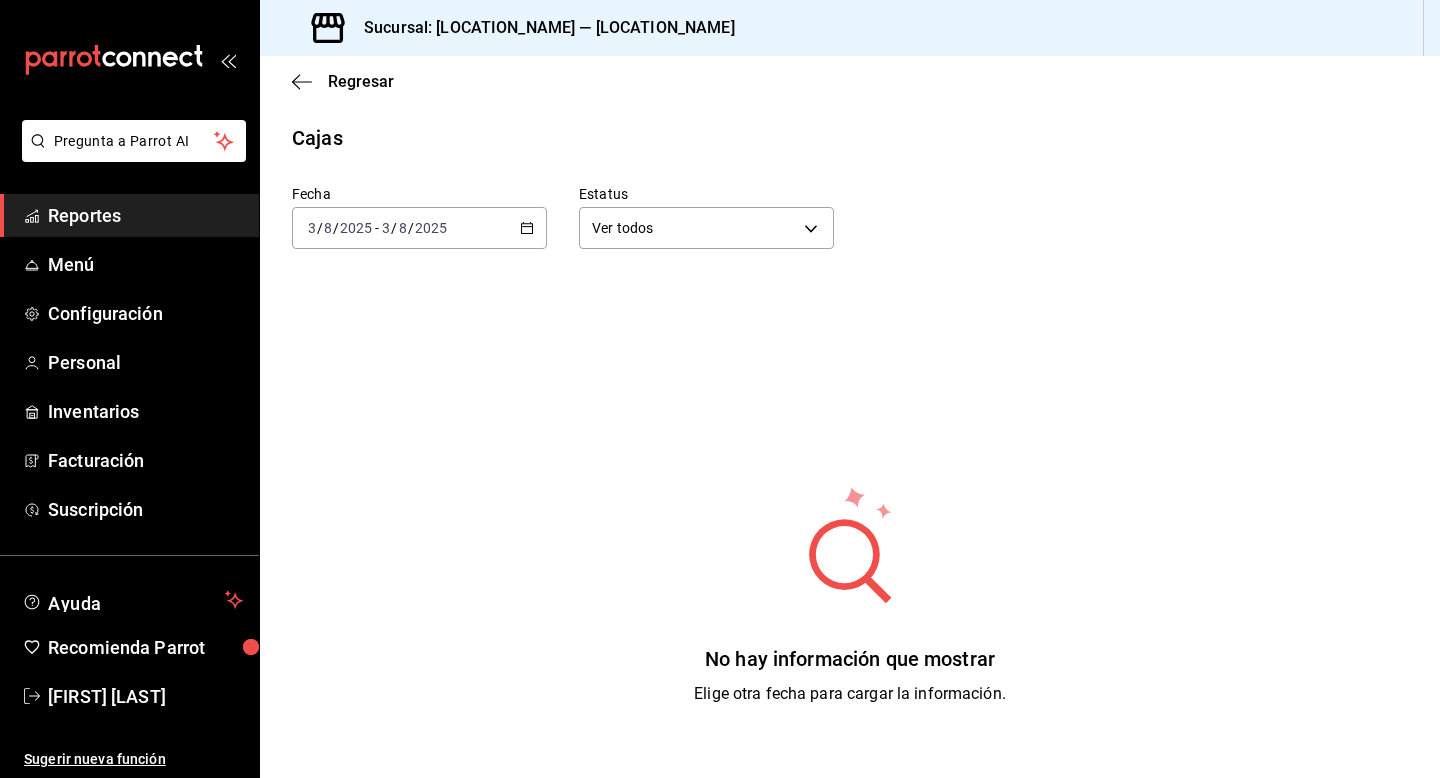 click on "2025-08-03 3 / 8 / 2025 - 2025-08-03 3 / 8 / 2025" at bounding box center [419, 228] 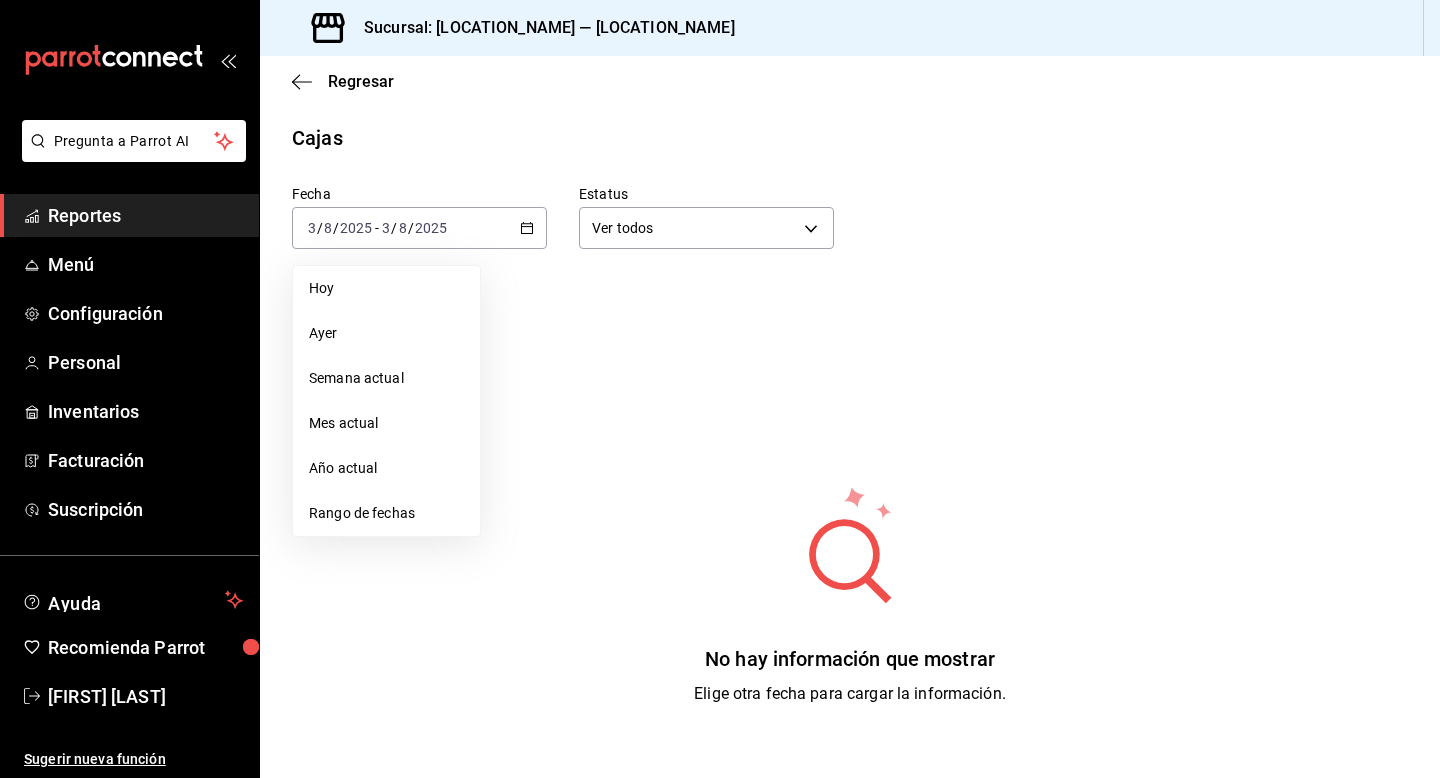 click on "Ayer" at bounding box center [386, 333] 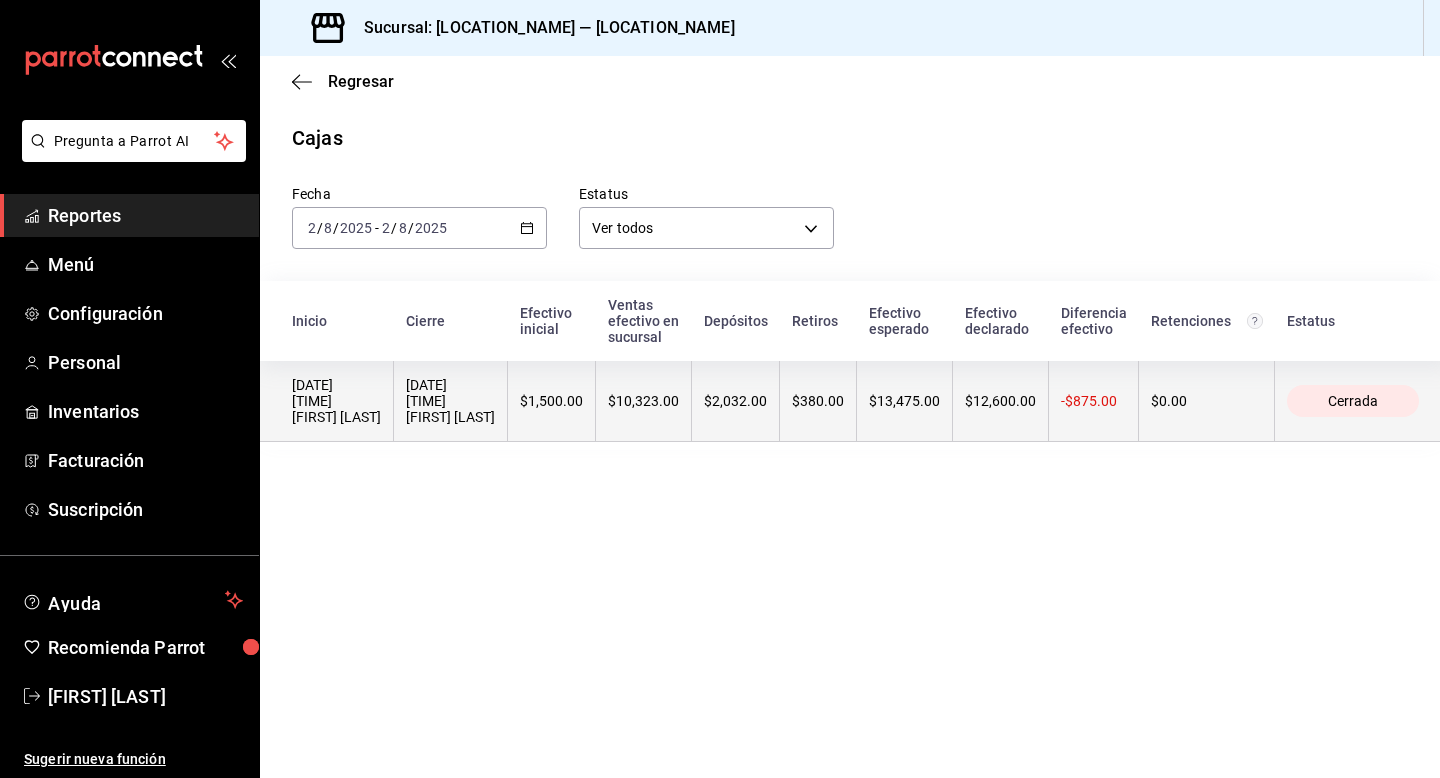 click on "$0.00" at bounding box center (1207, 401) 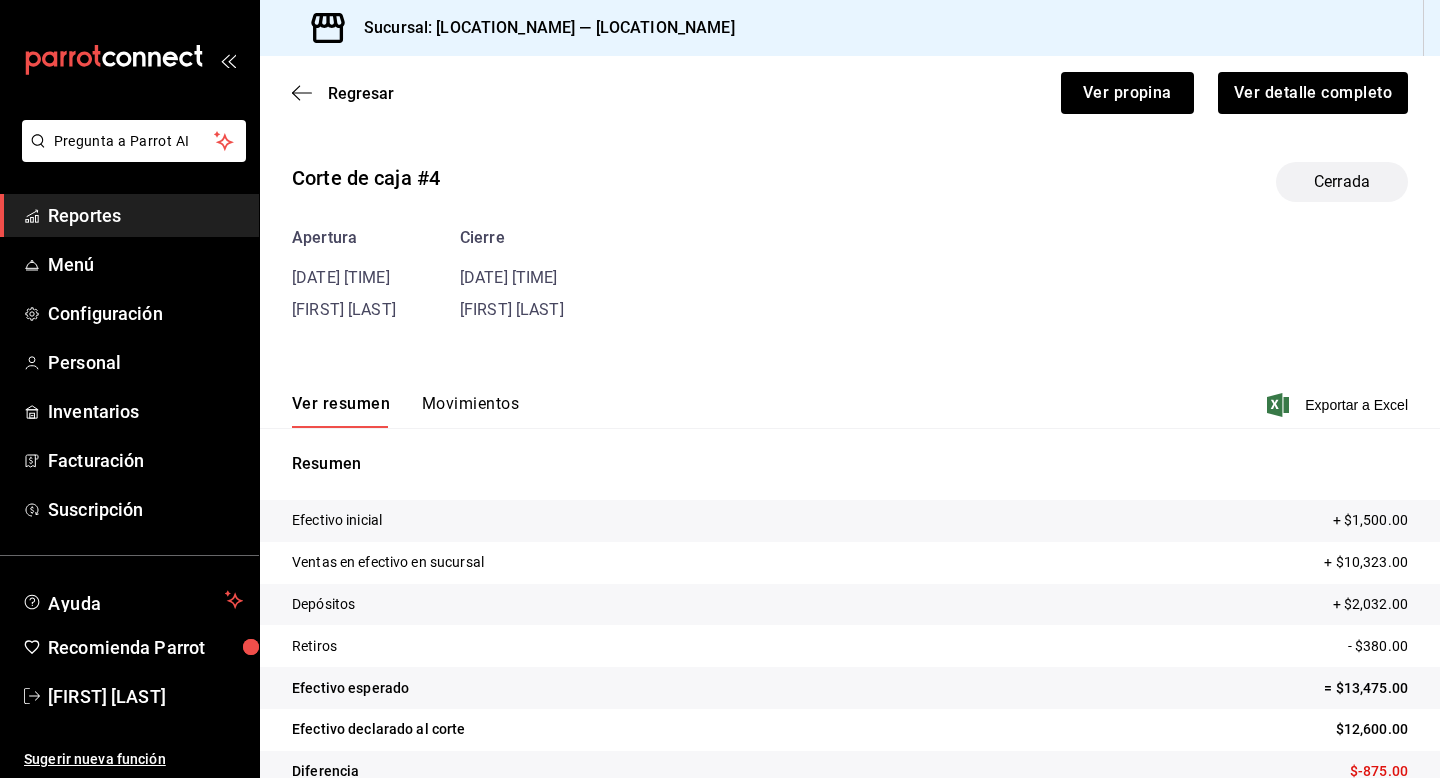 click on "Movimientos" at bounding box center (470, 411) 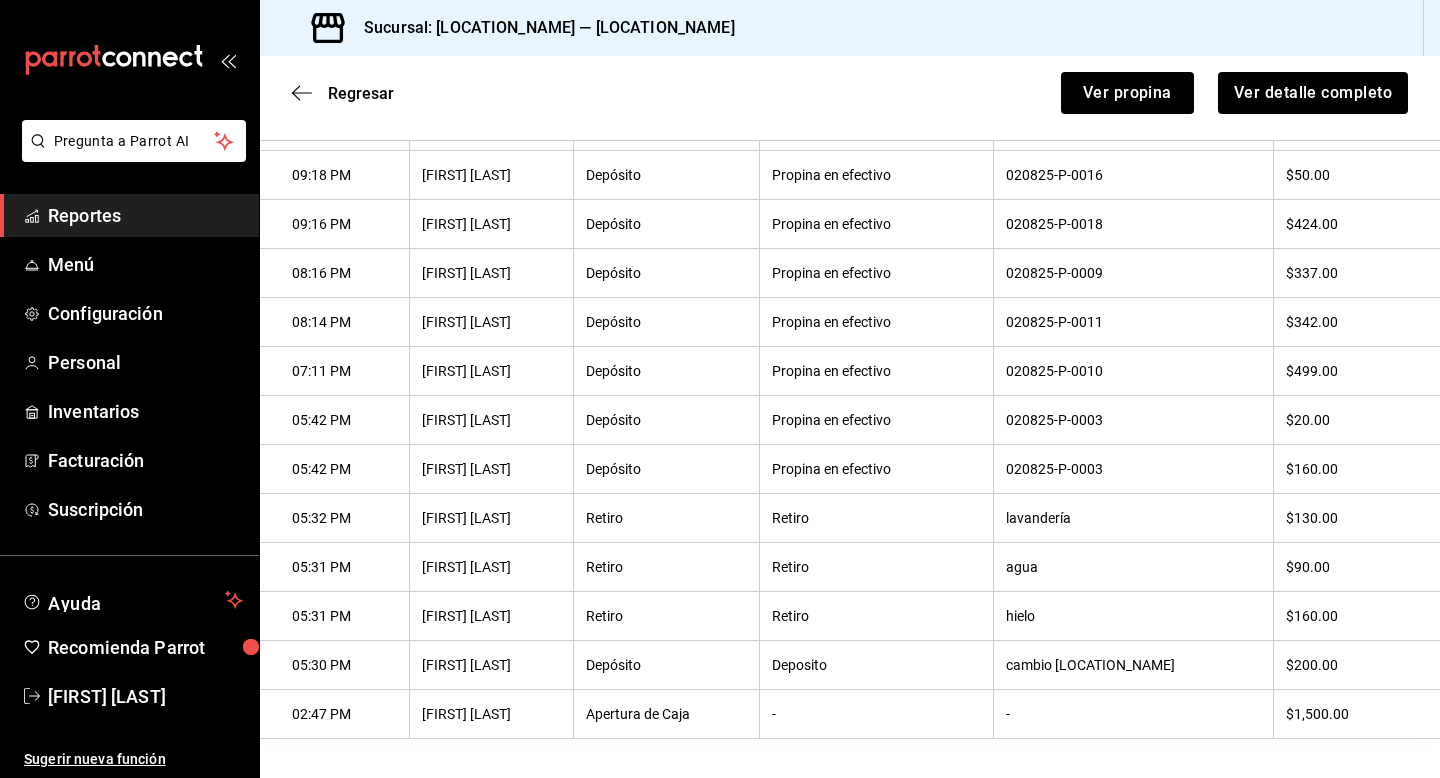 scroll, scrollTop: 427, scrollLeft: 0, axis: vertical 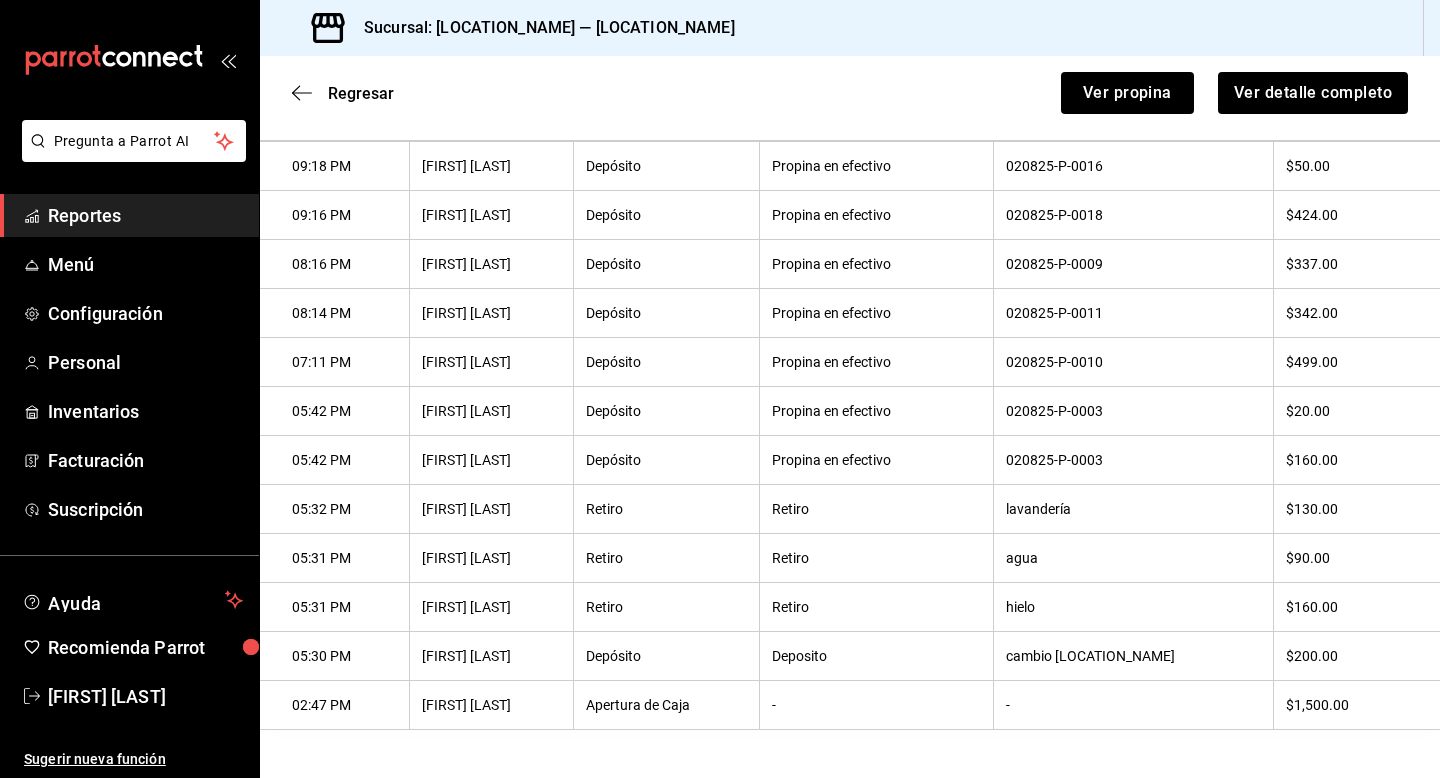 type 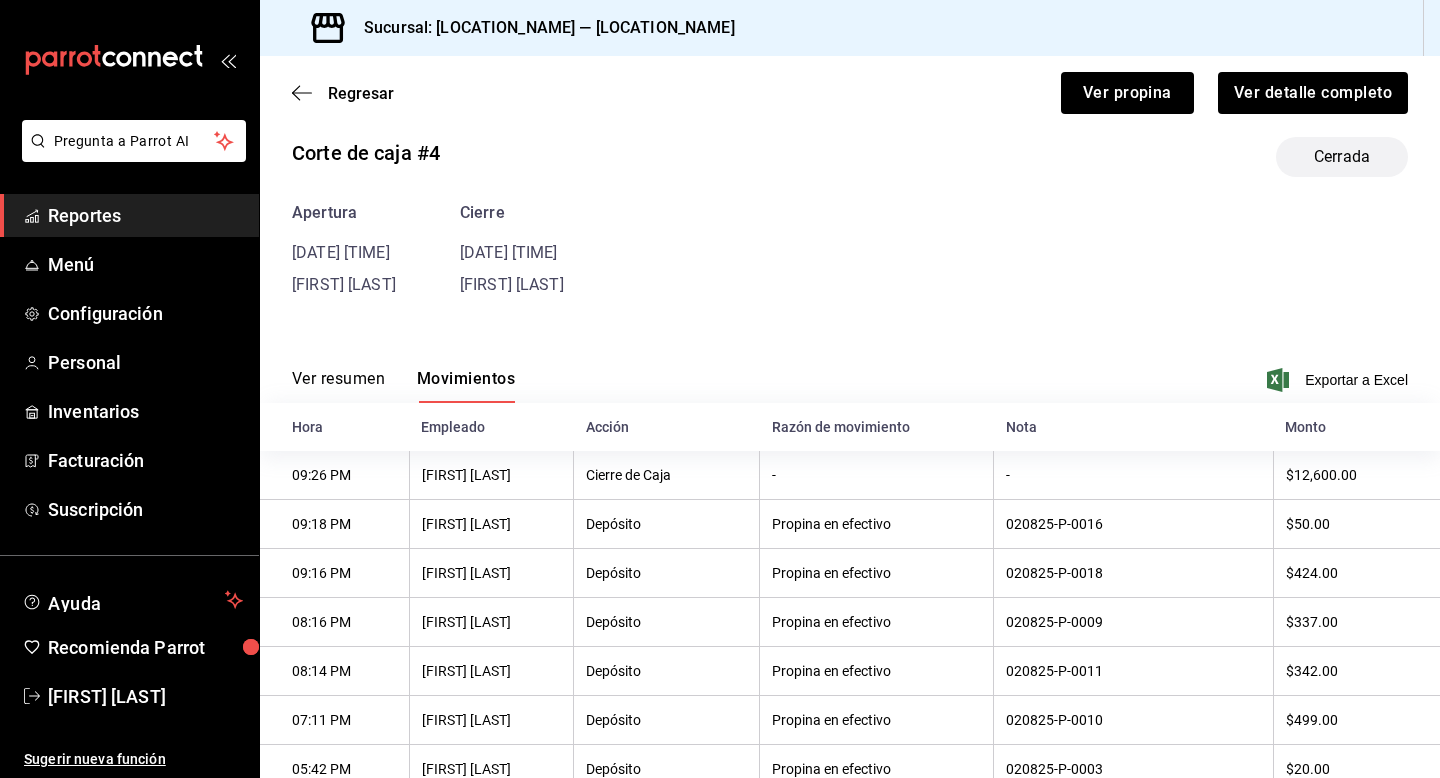 scroll, scrollTop: 0, scrollLeft: 0, axis: both 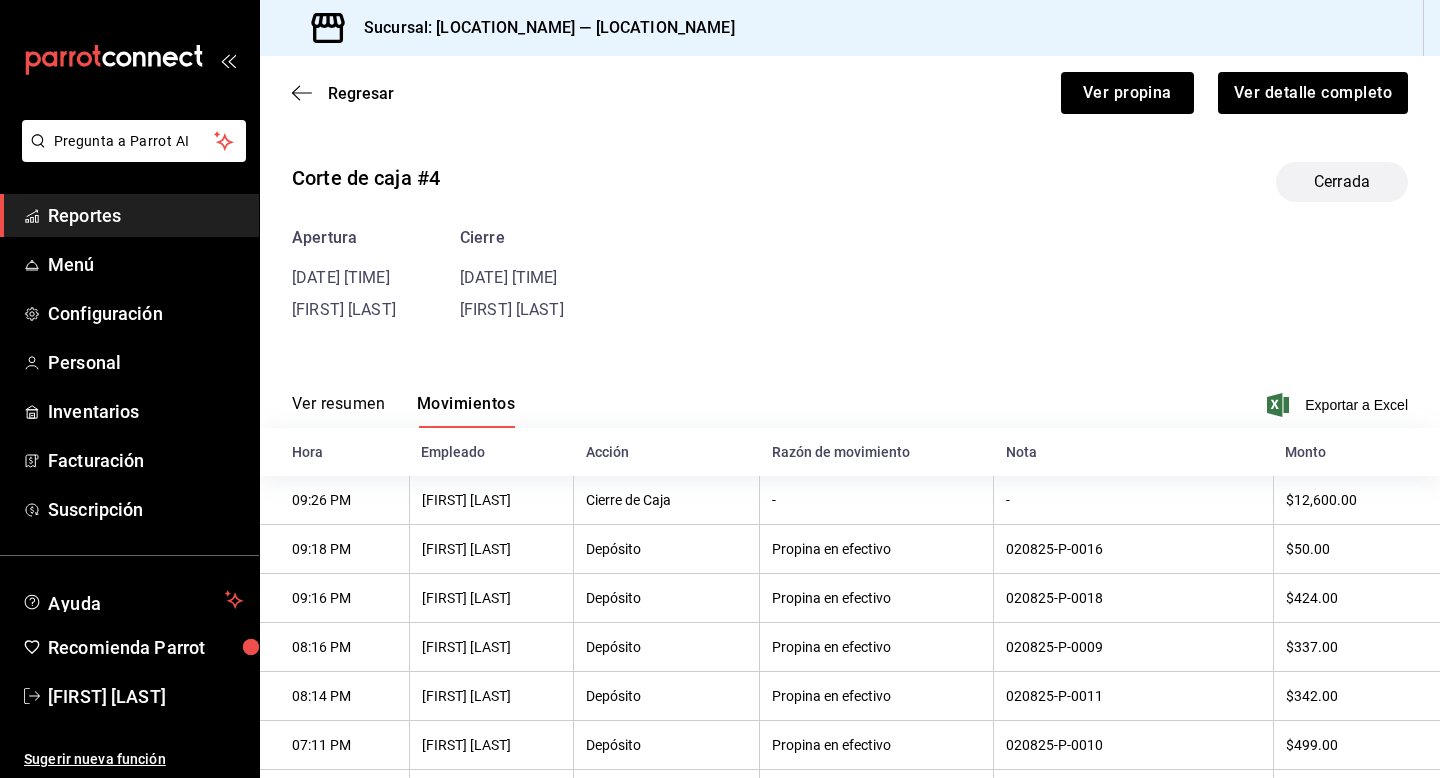 click on "Regresar Ver propina Ver detalle completo" at bounding box center (850, 93) 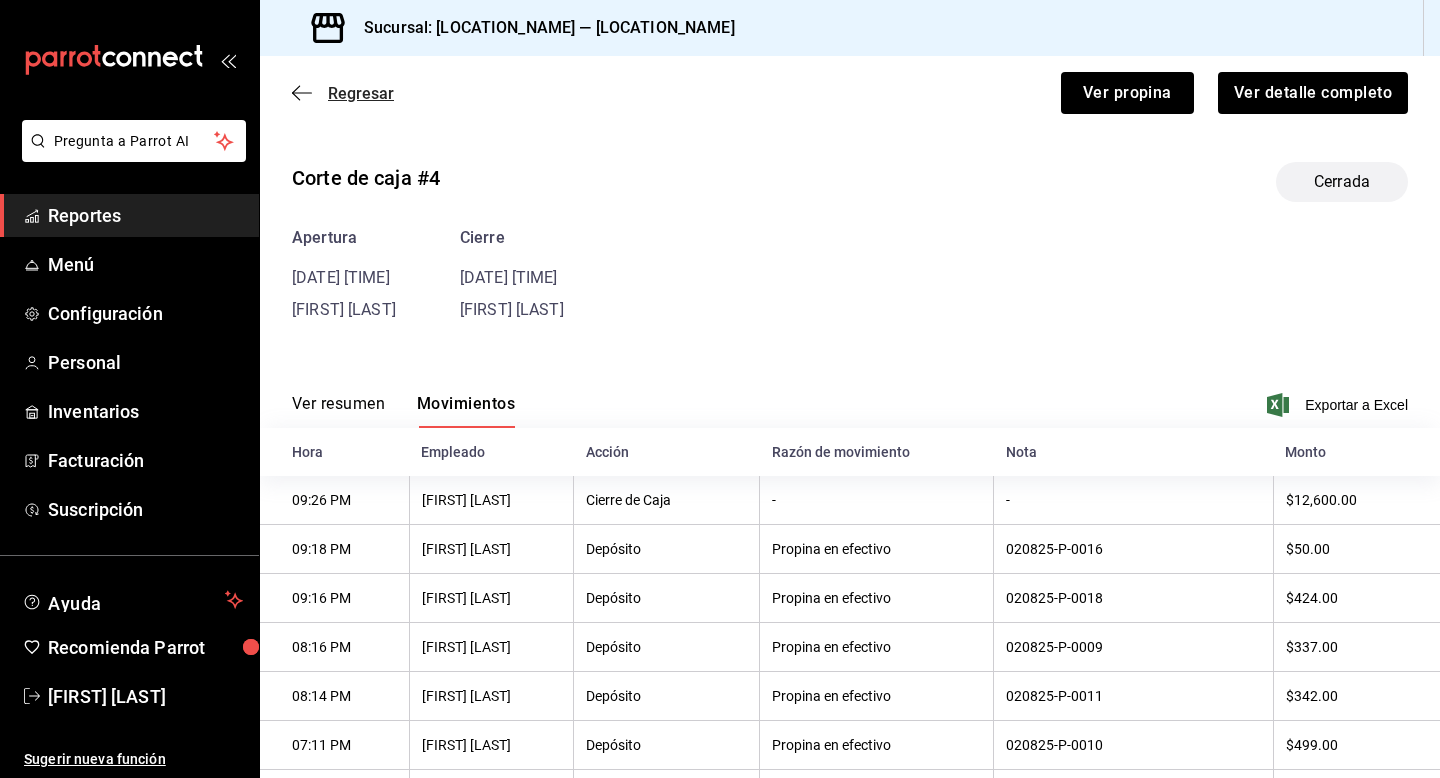click on "Regresar" at bounding box center [343, 93] 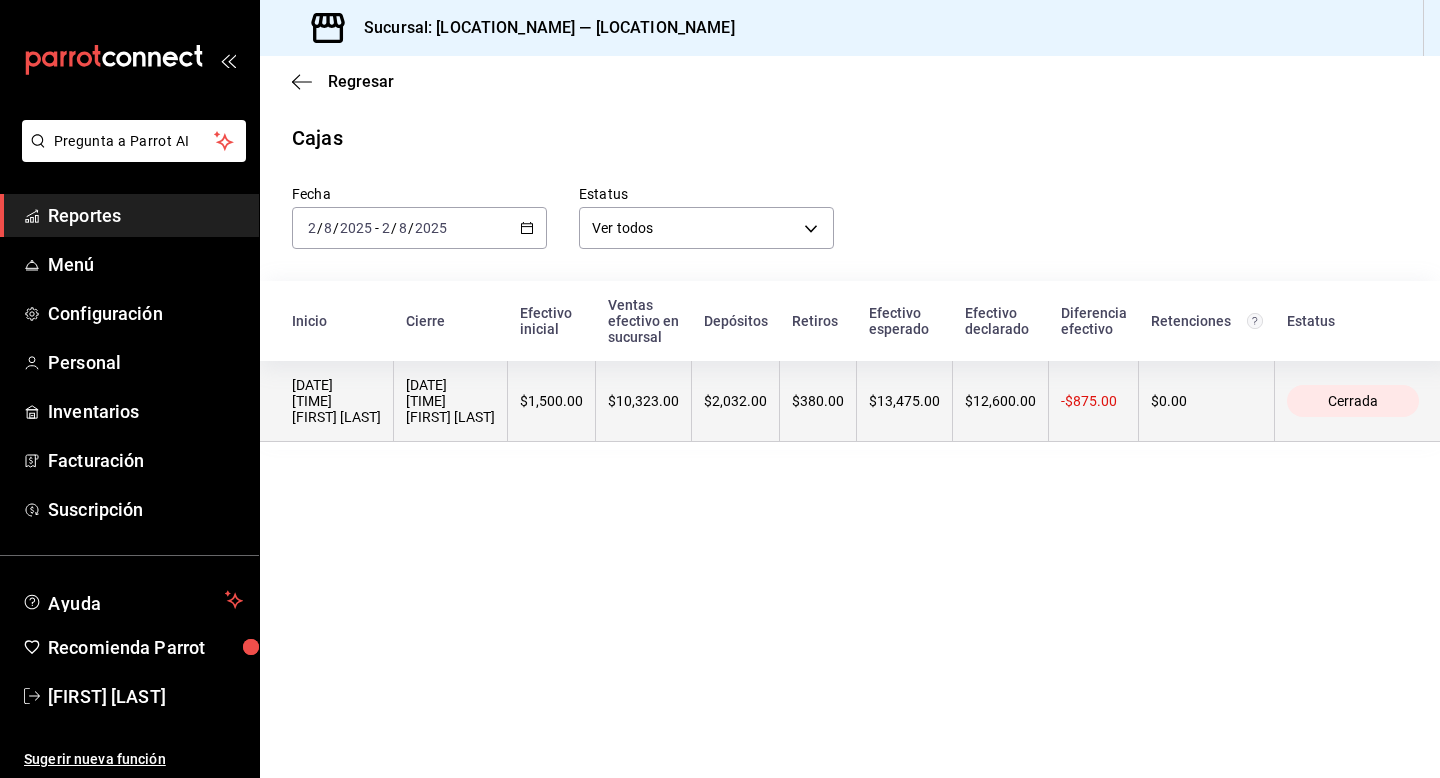 click on "$1,500.00" at bounding box center [552, 401] 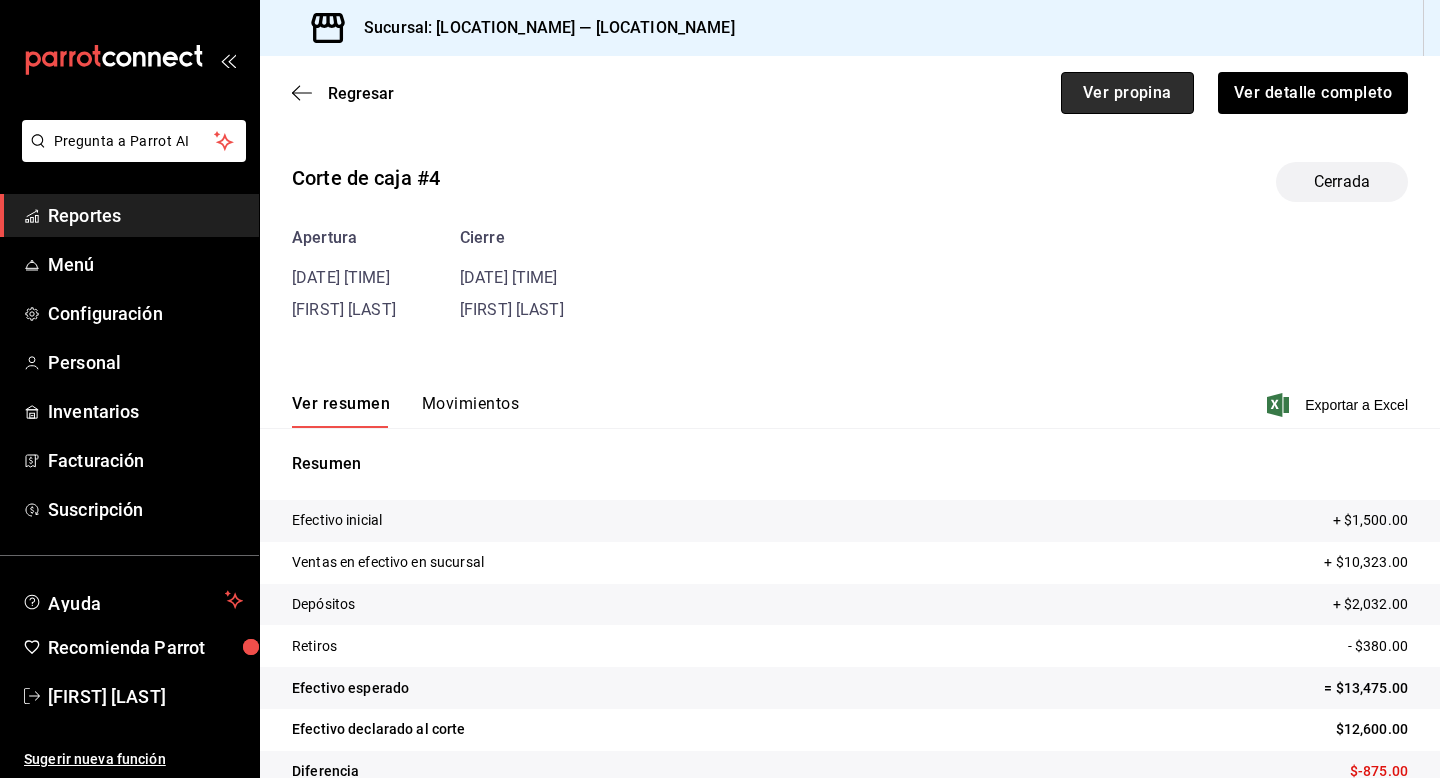 click on "Ver propina" at bounding box center (1127, 93) 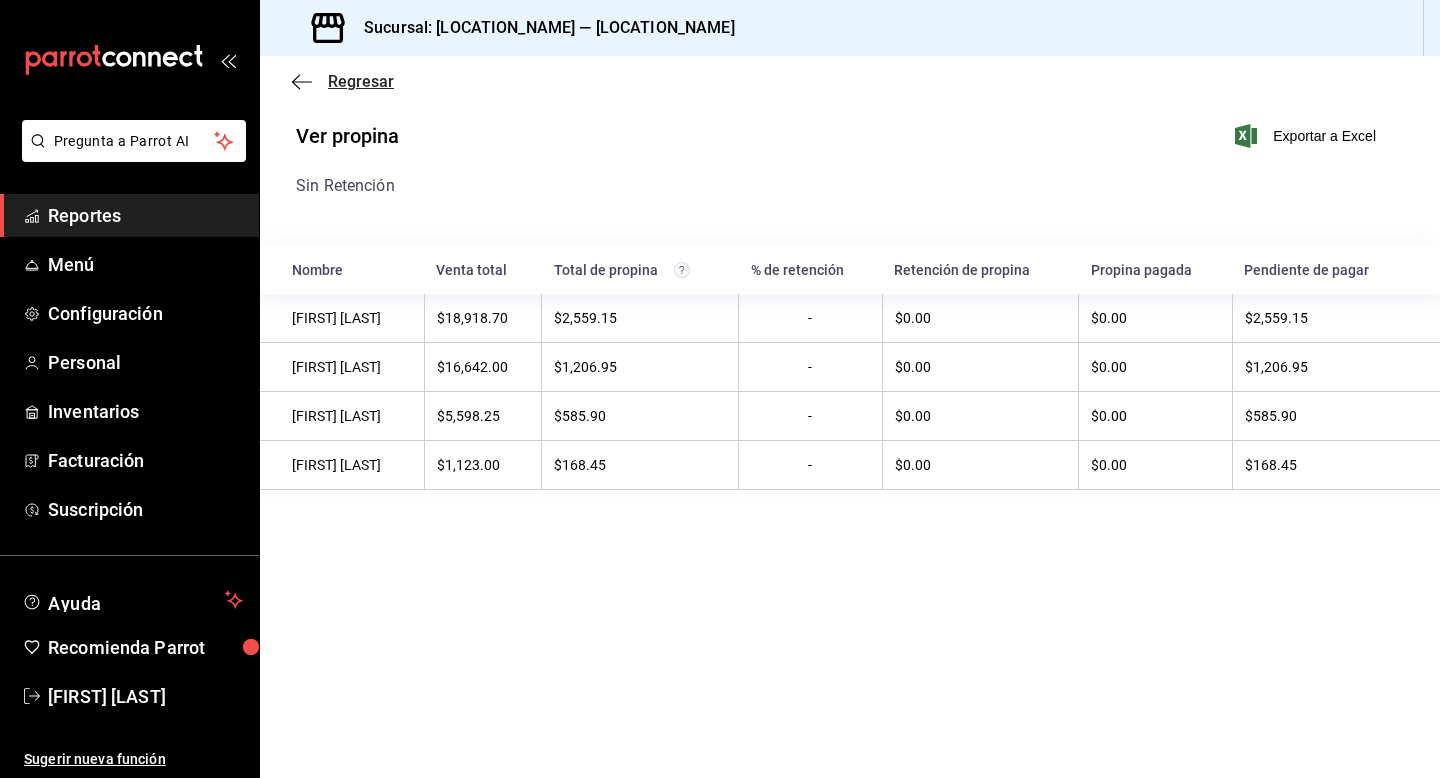 click on "Regresar" at bounding box center (343, 81) 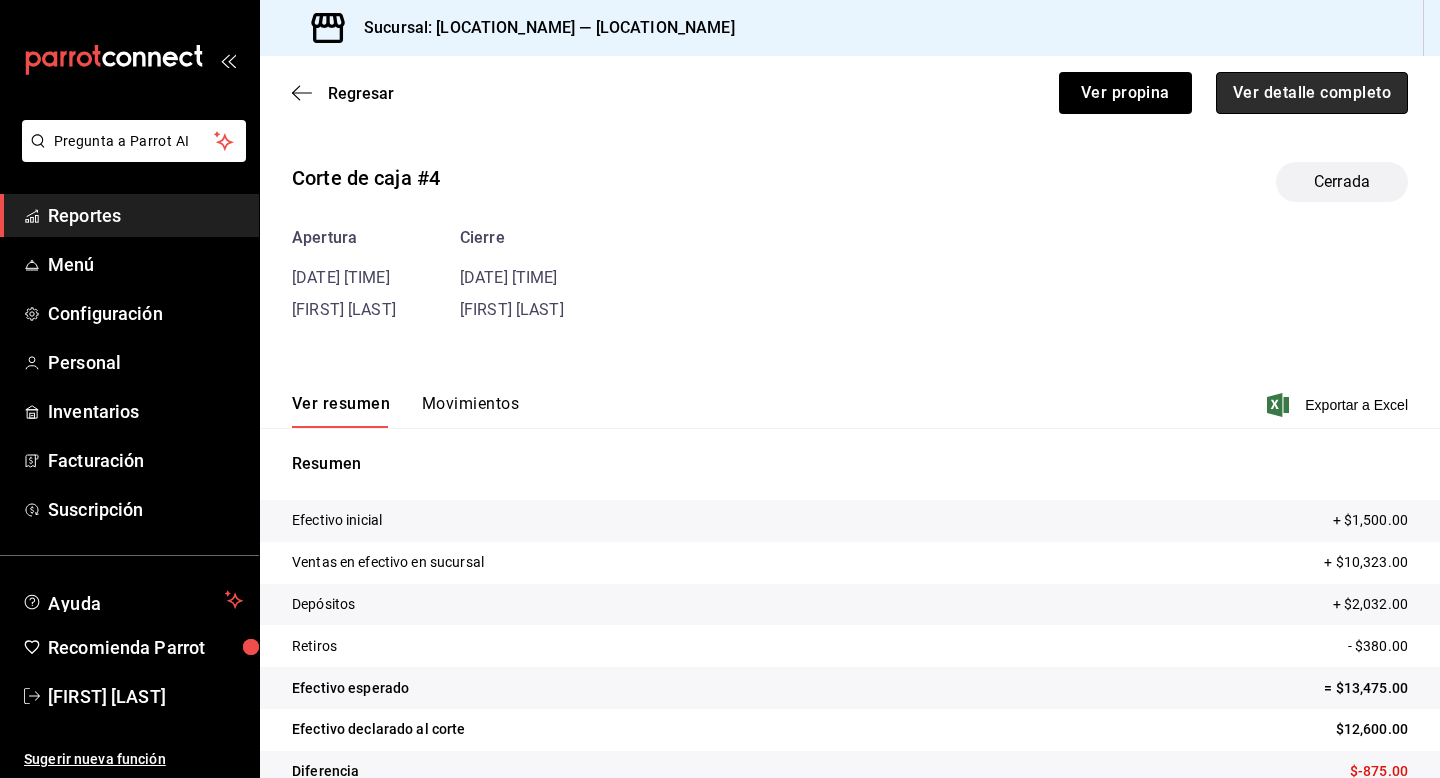 click on "Ver detalle completo" at bounding box center [1312, 93] 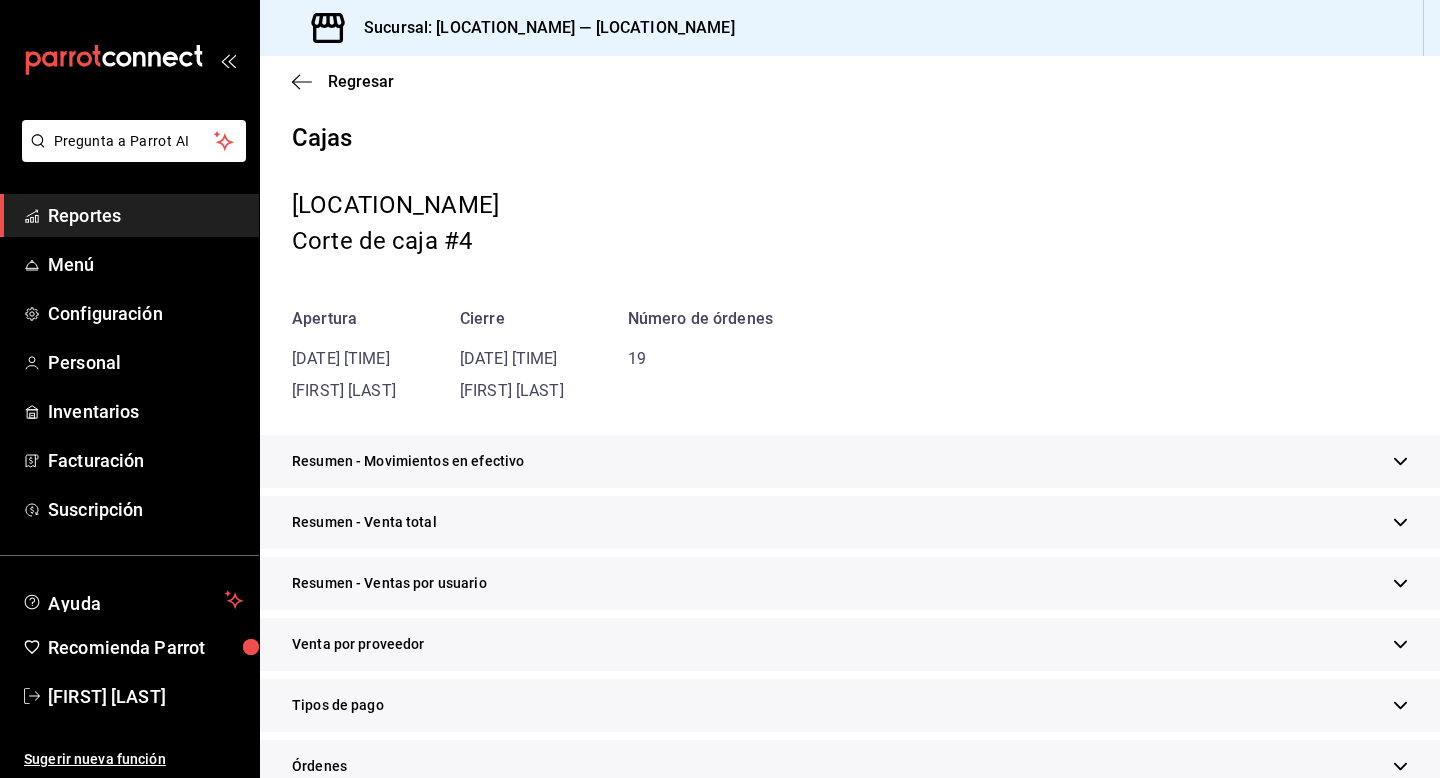 scroll, scrollTop: 527, scrollLeft: 0, axis: vertical 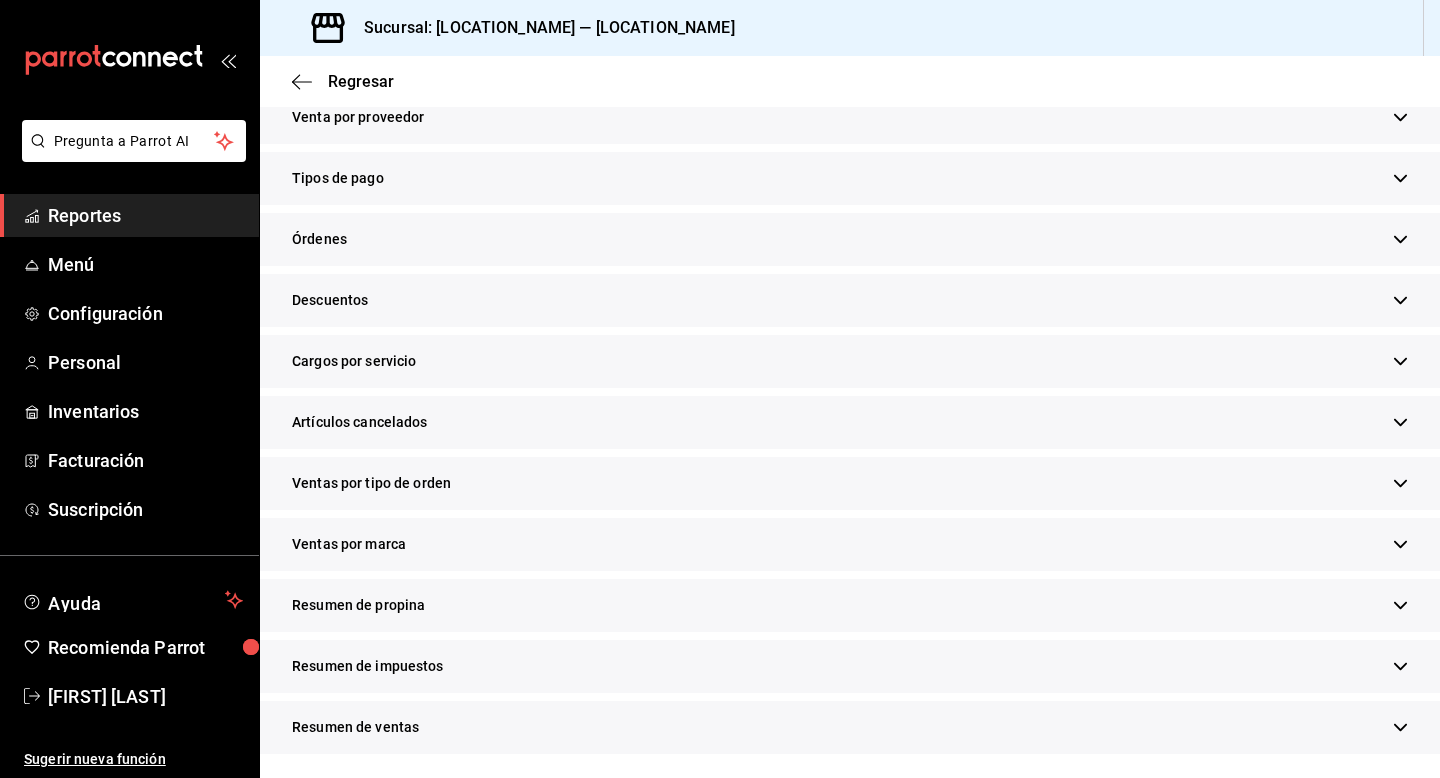 click on "Resumen de propina" at bounding box center (850, 605) 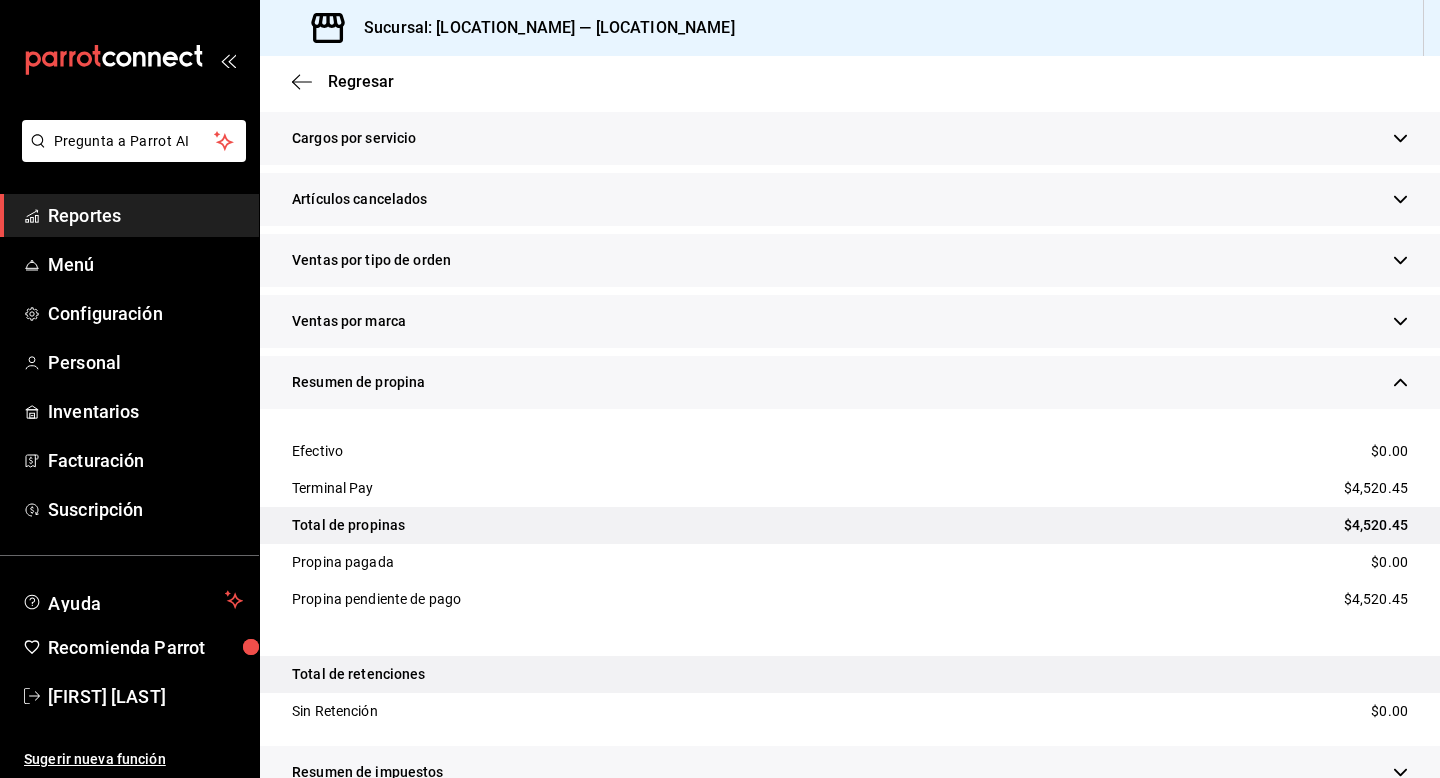 scroll, scrollTop: 856, scrollLeft: 0, axis: vertical 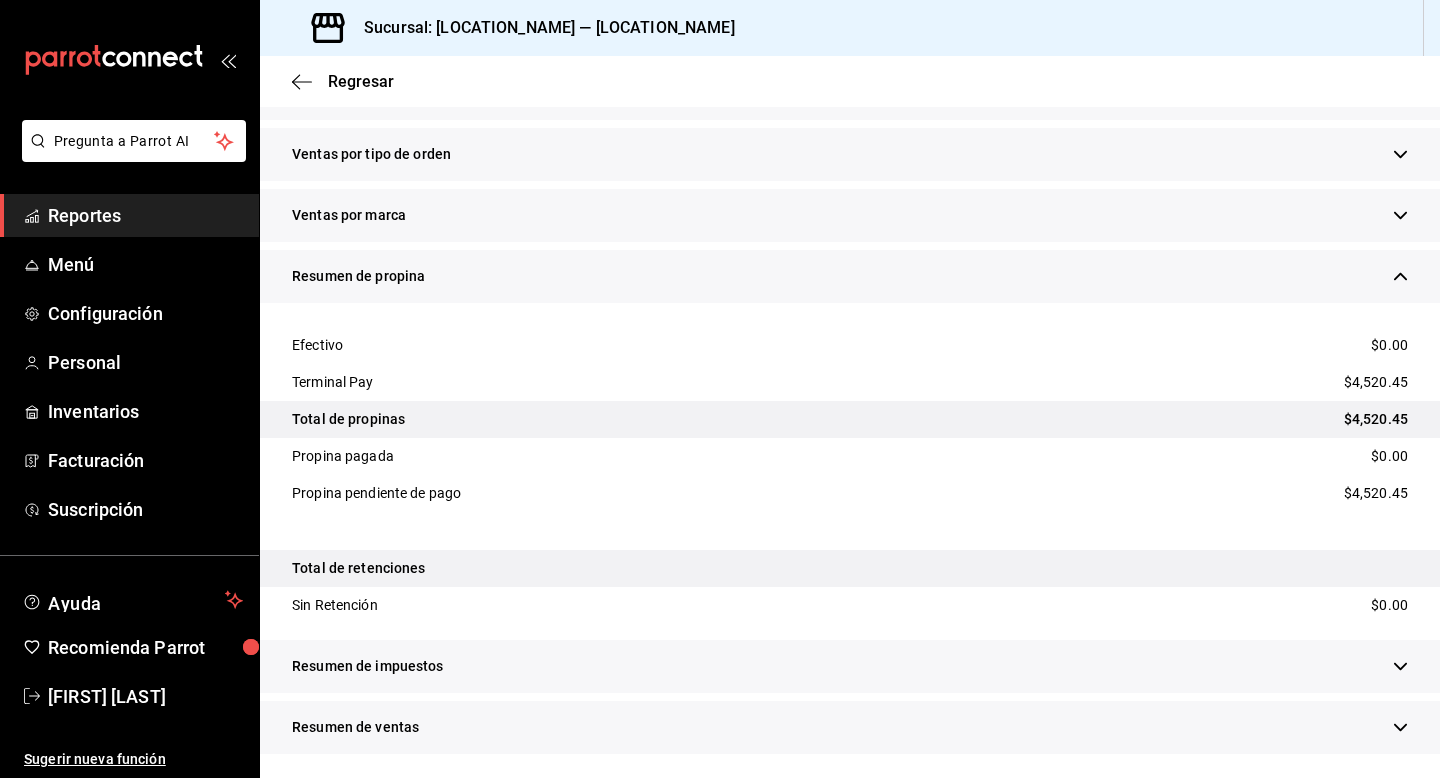 click on "Total de propinas" at bounding box center [348, 419] 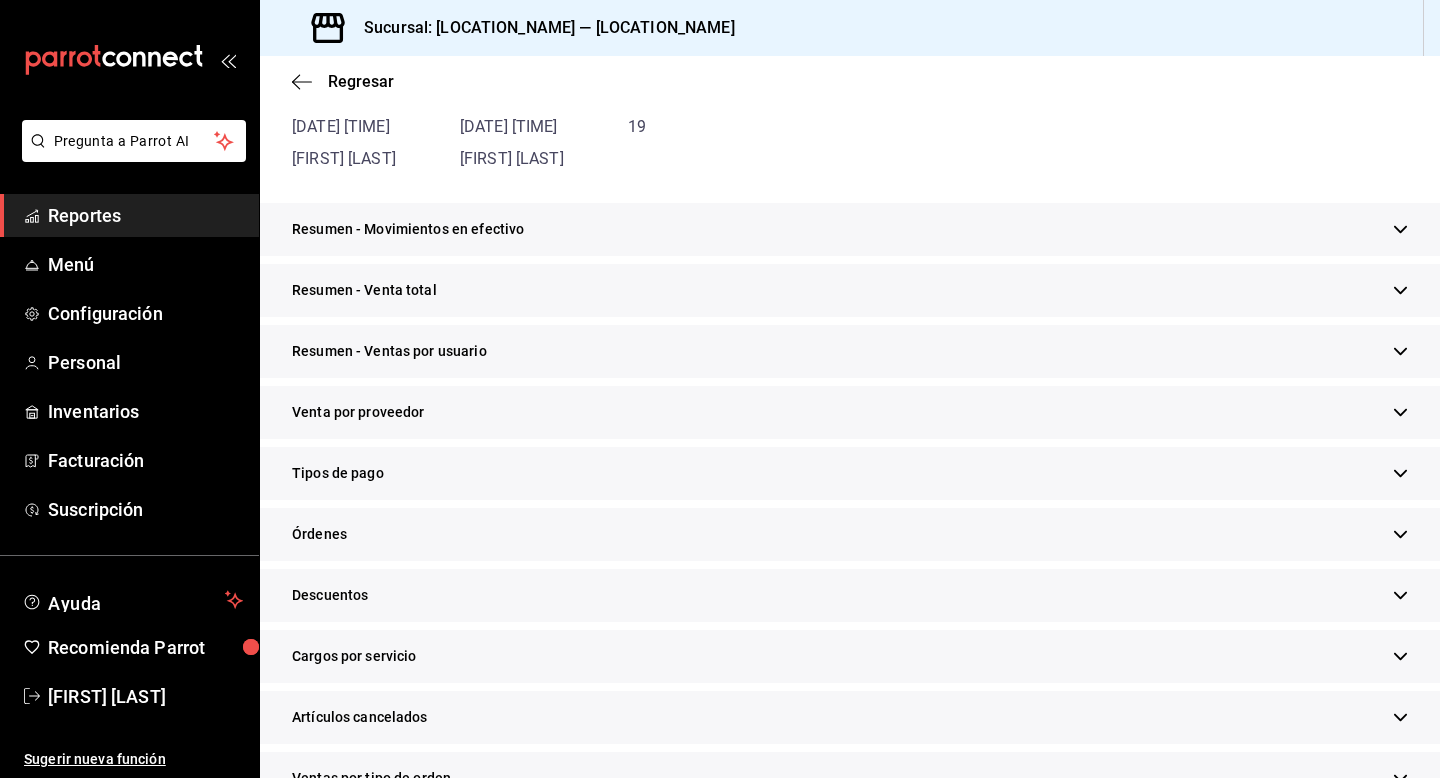 scroll, scrollTop: 271, scrollLeft: 0, axis: vertical 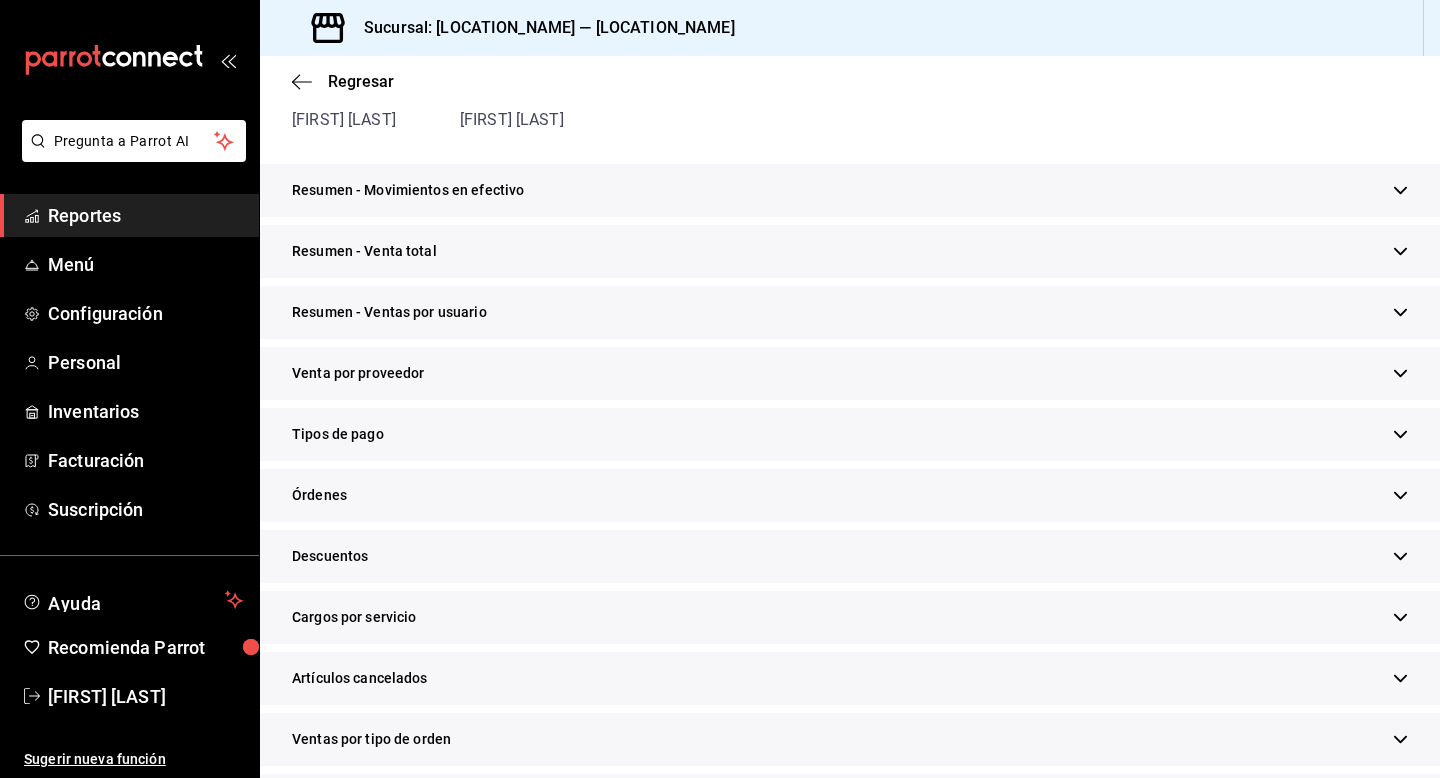 click on "Resumen - Movimientos en efectivo" at bounding box center [850, 190] 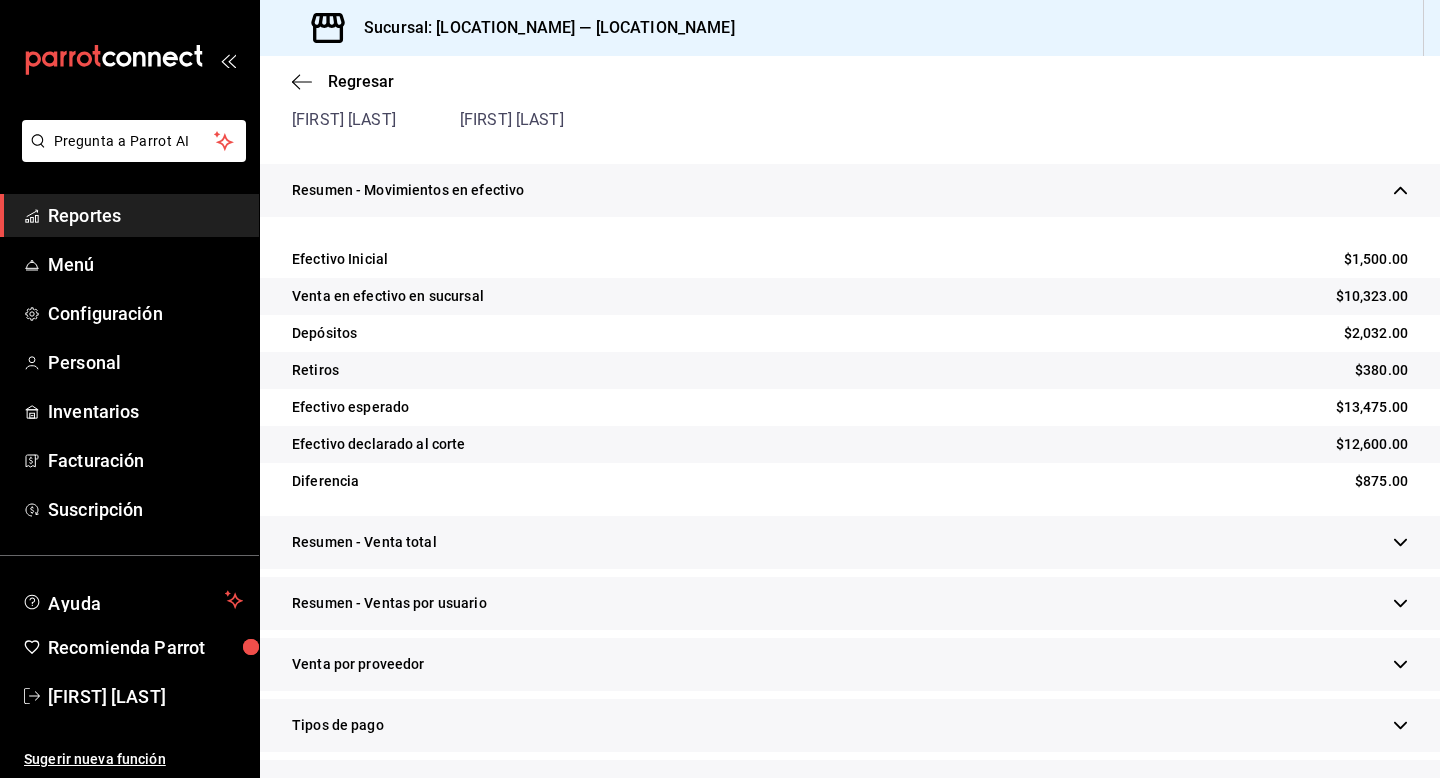 click on "Resumen - Movimientos en efectivo" at bounding box center (850, 190) 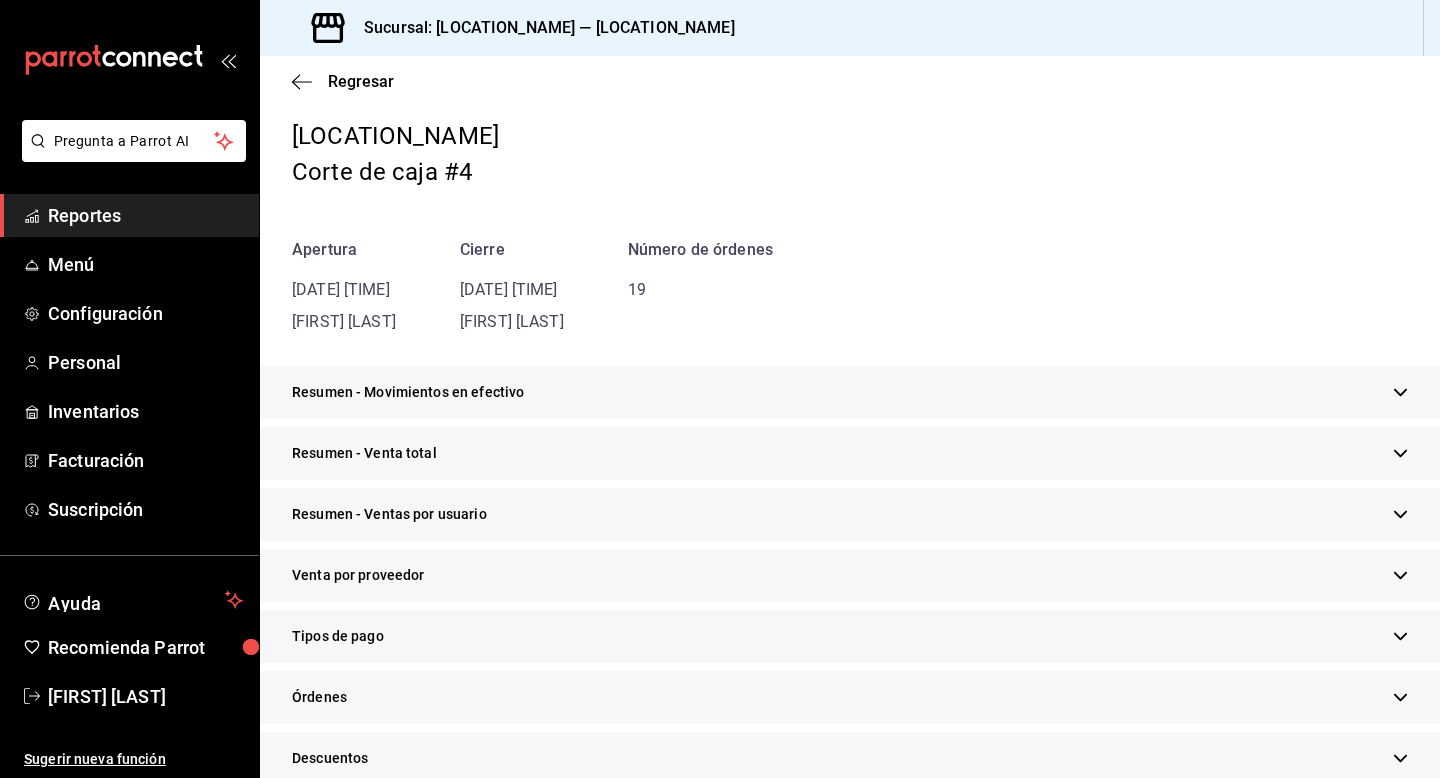 scroll, scrollTop: 70, scrollLeft: 0, axis: vertical 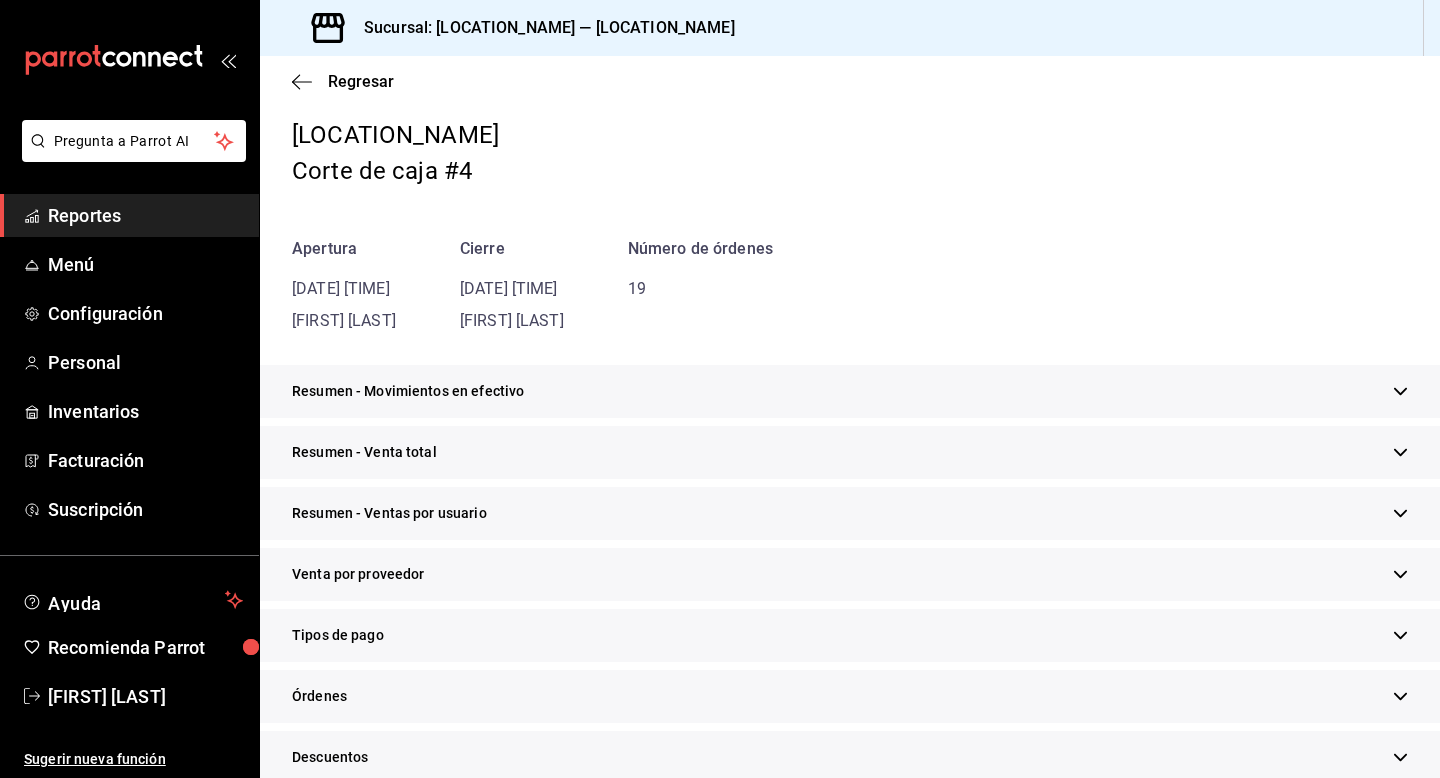click on "Venta por proveedor" at bounding box center (358, 574) 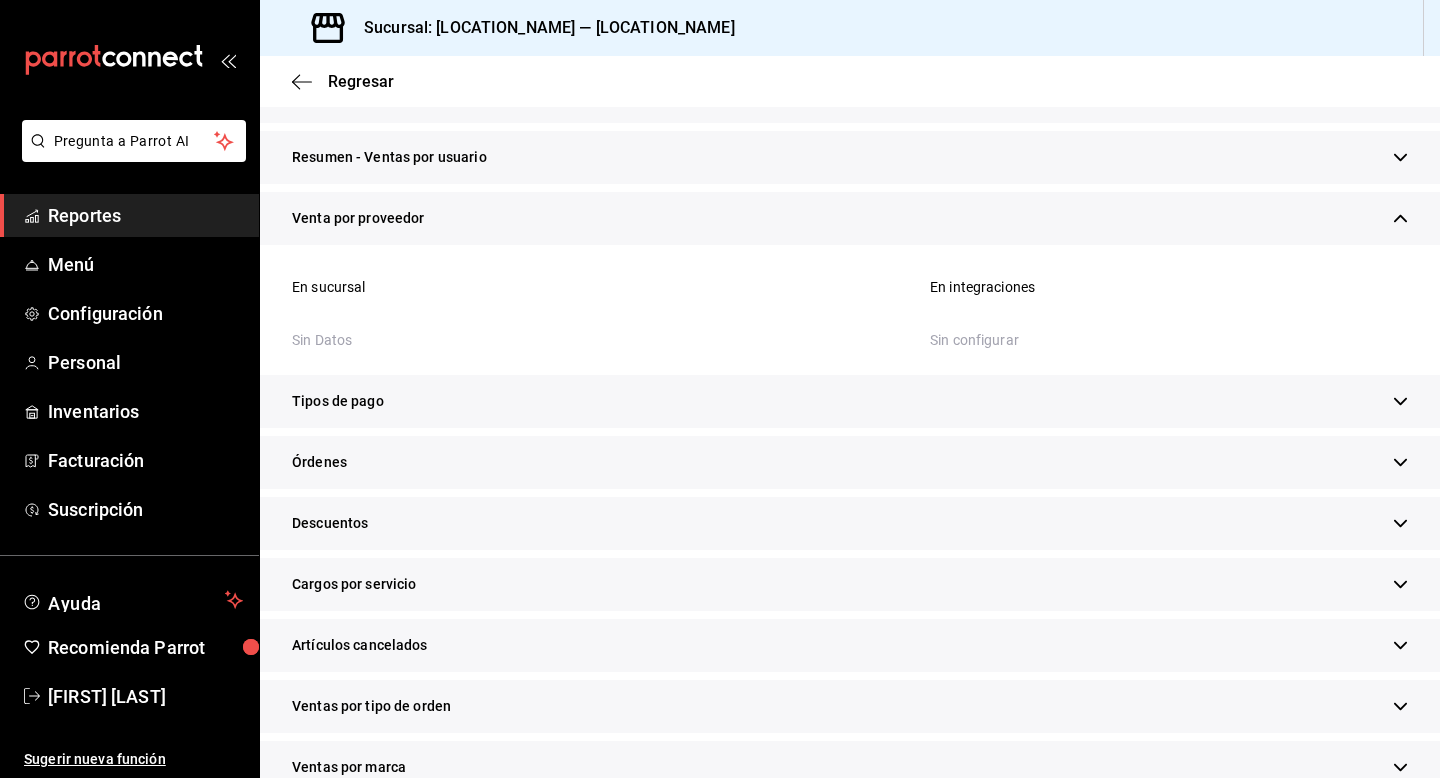 scroll, scrollTop: 424, scrollLeft: 0, axis: vertical 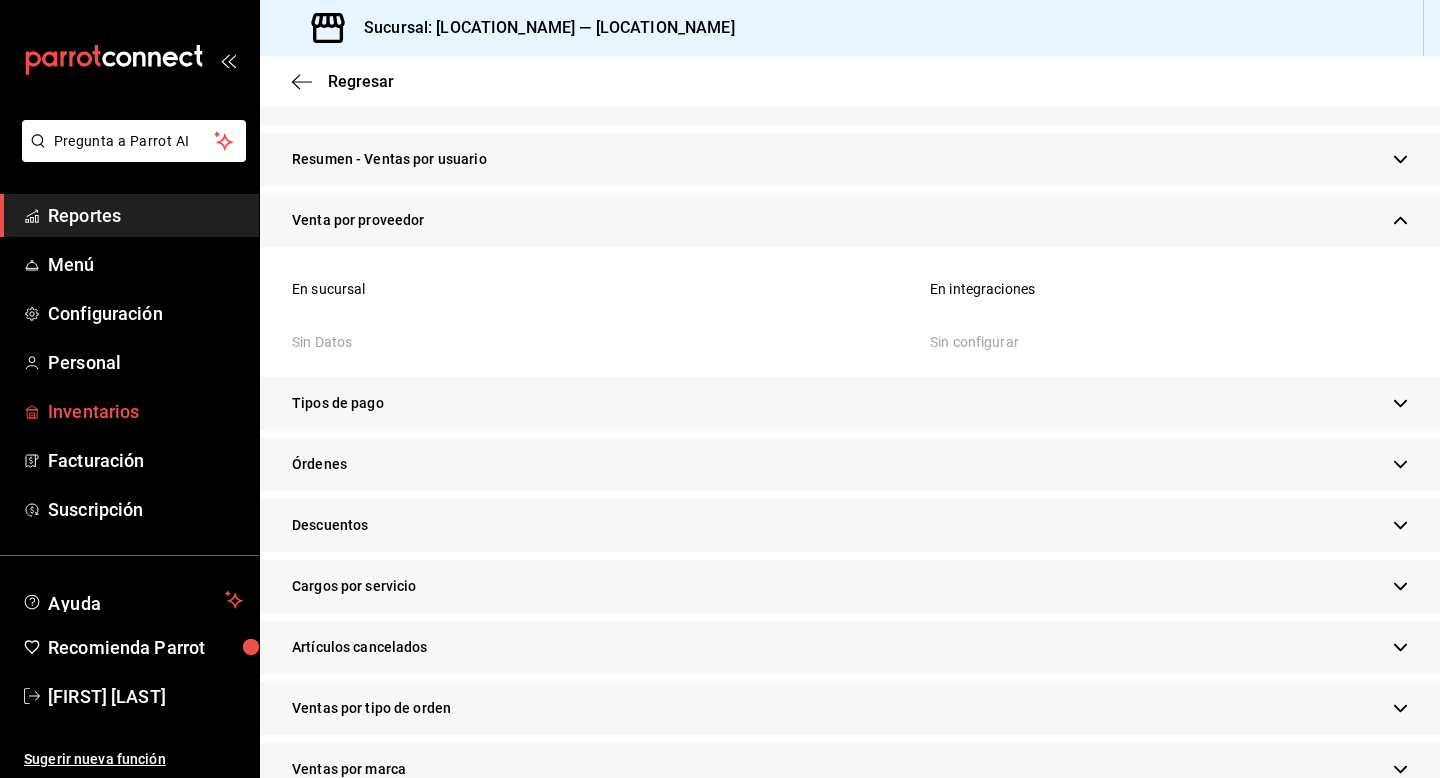 click on "Inventarios" at bounding box center (145, 411) 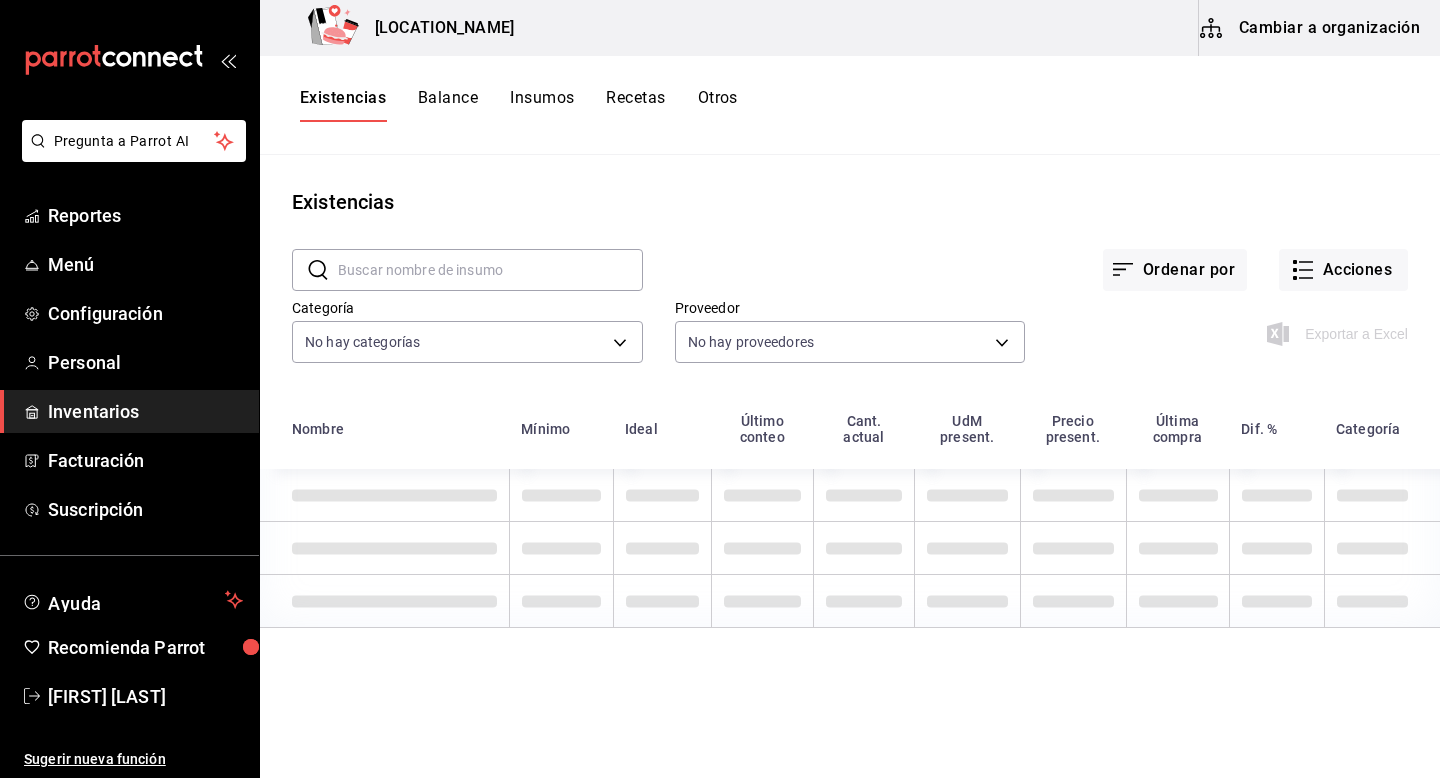 click on "Exportar a Excel" at bounding box center (1339, 334) 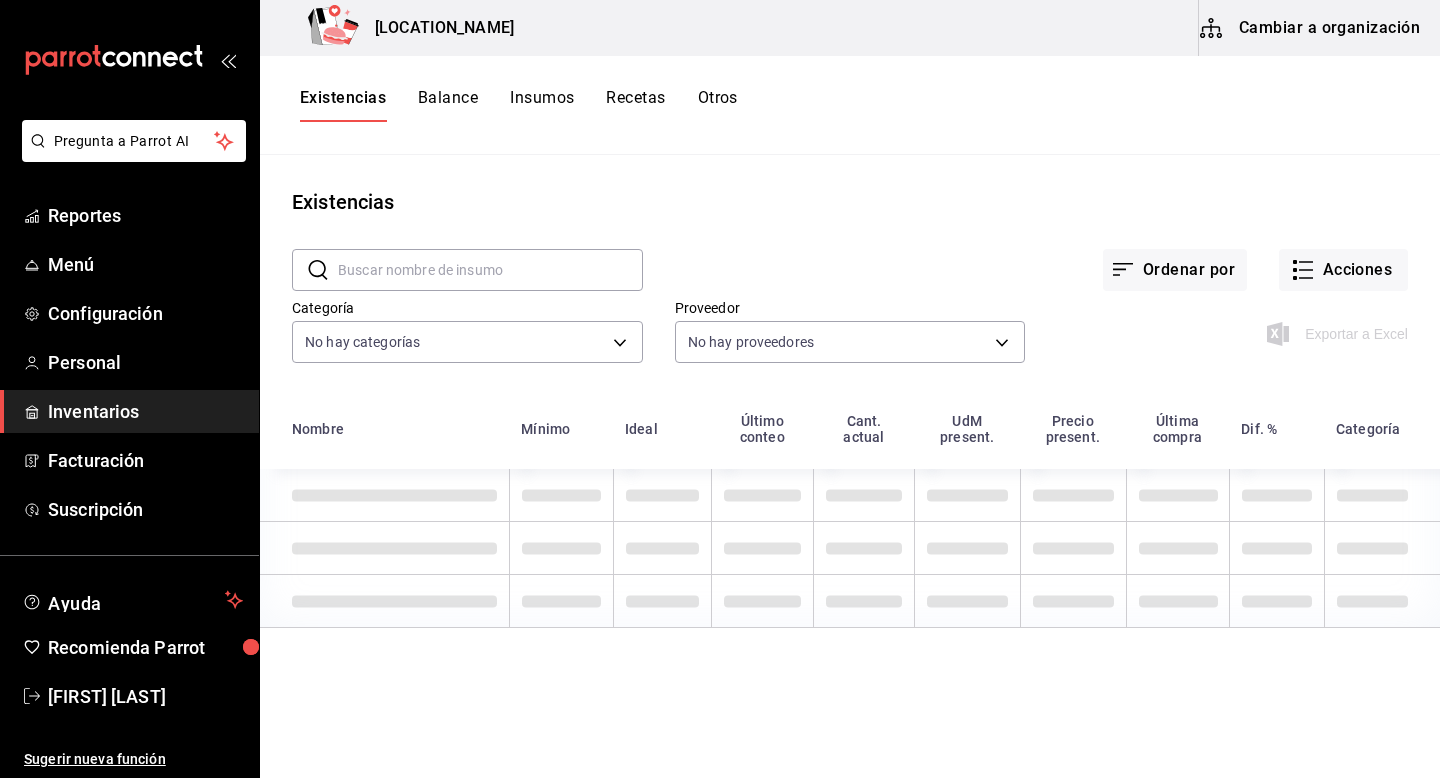 click on "Cambiar a organización" at bounding box center [1311, 28] 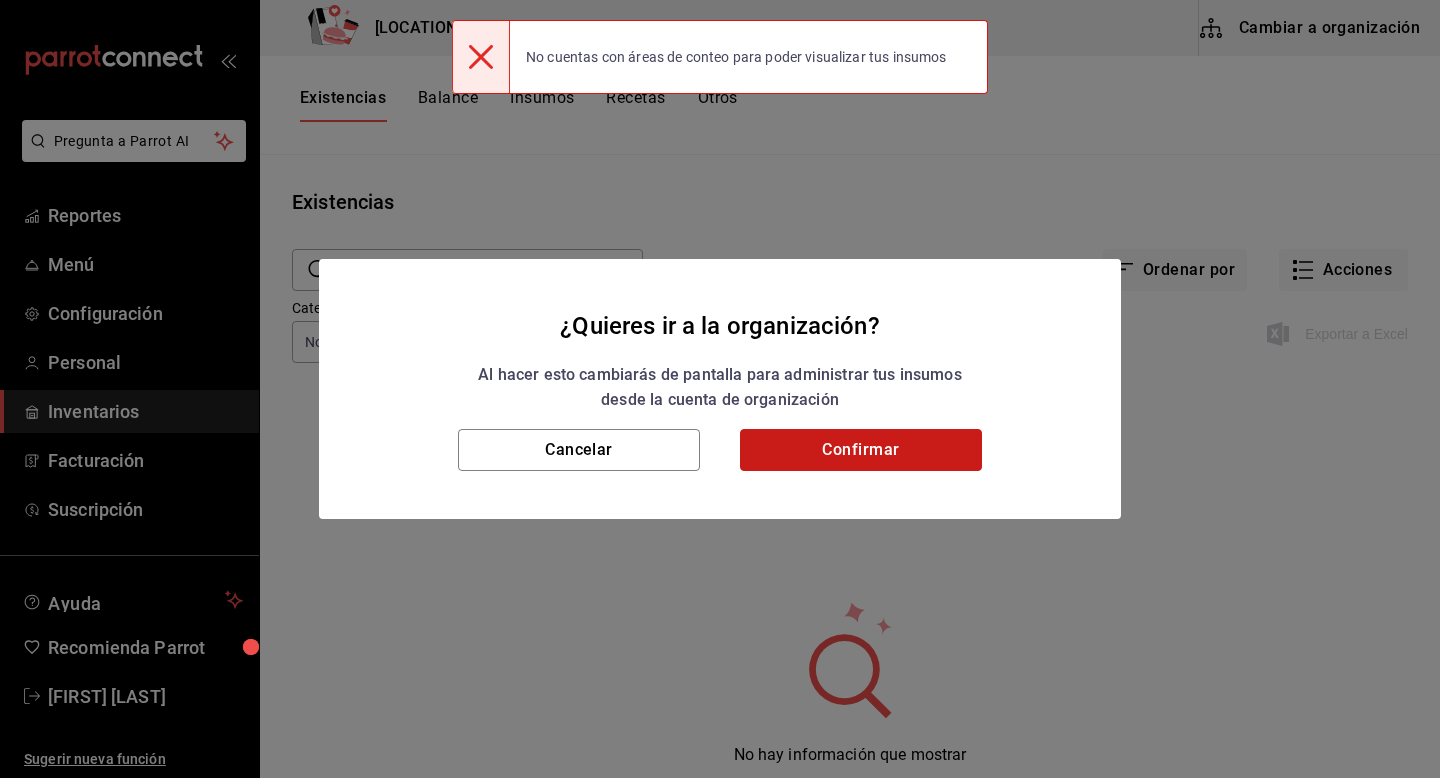 click on "Confirmar" at bounding box center (861, 450) 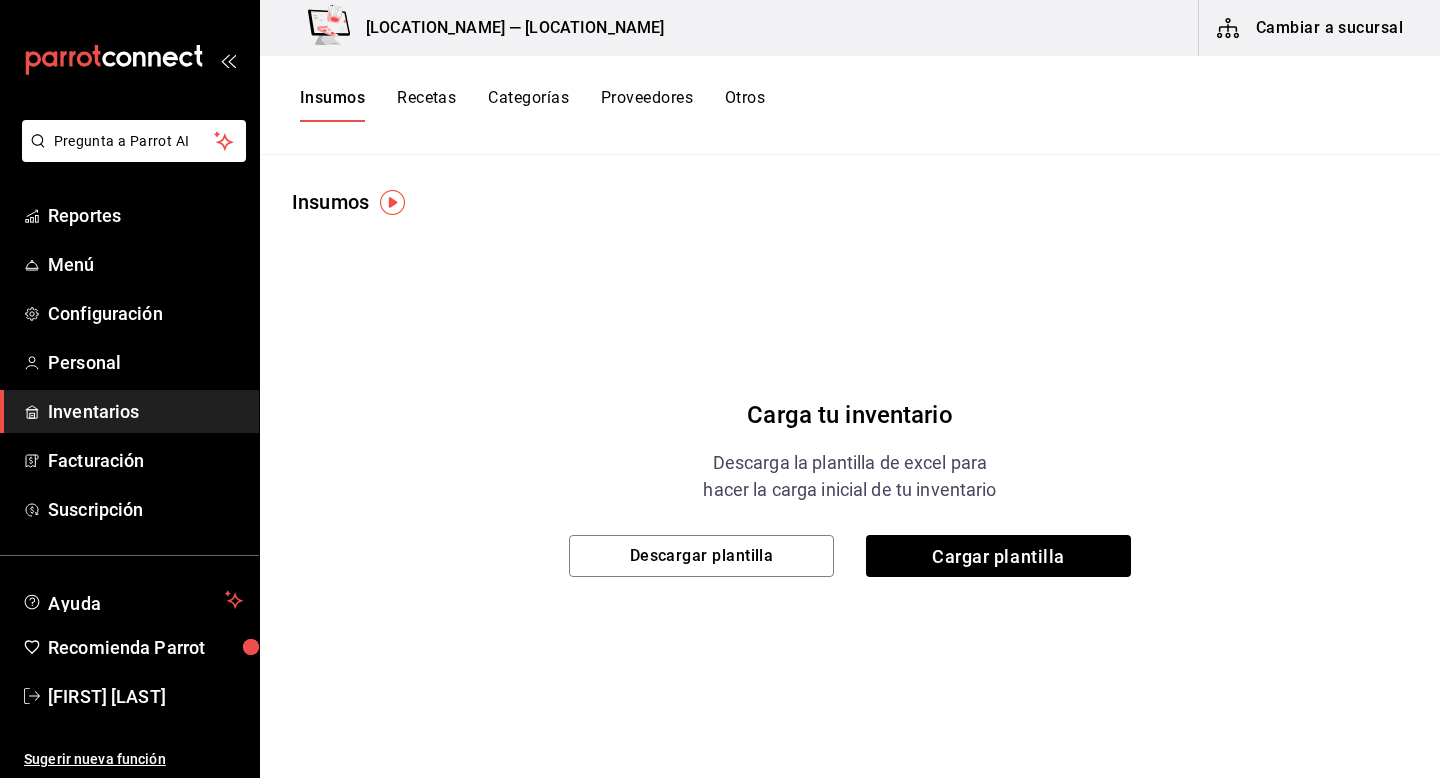 click on "Insumos" at bounding box center [330, 202] 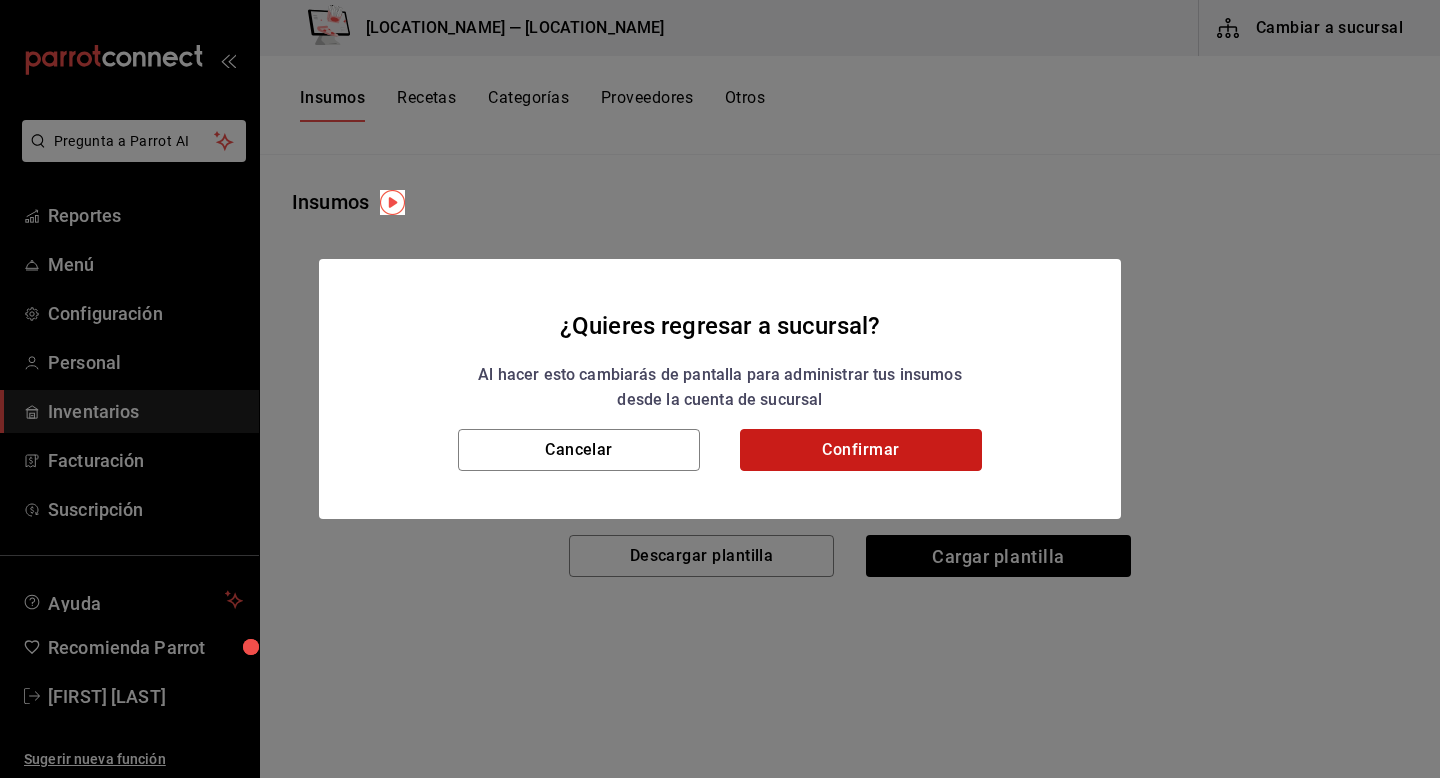 click on "Confirmar" at bounding box center [861, 450] 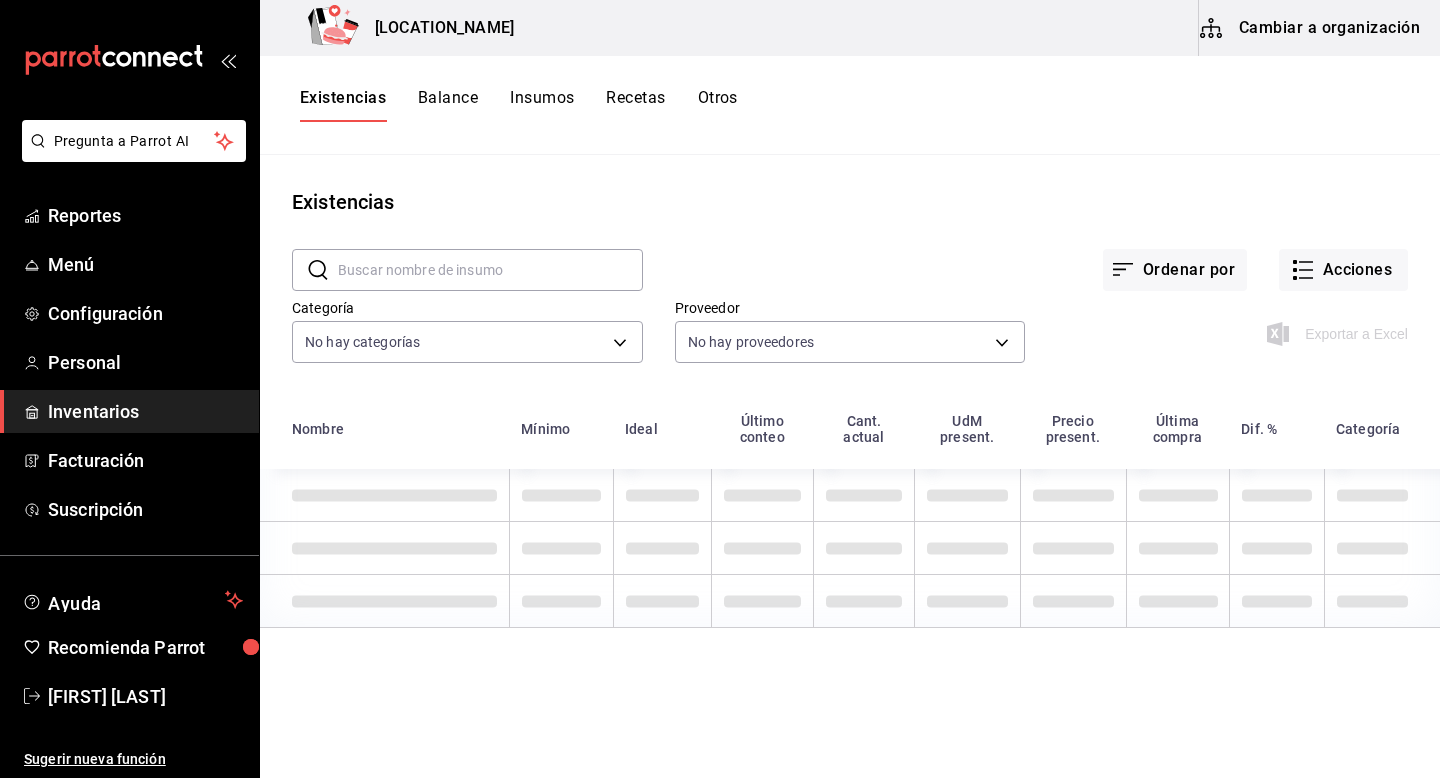 click on "Balance" at bounding box center (448, 105) 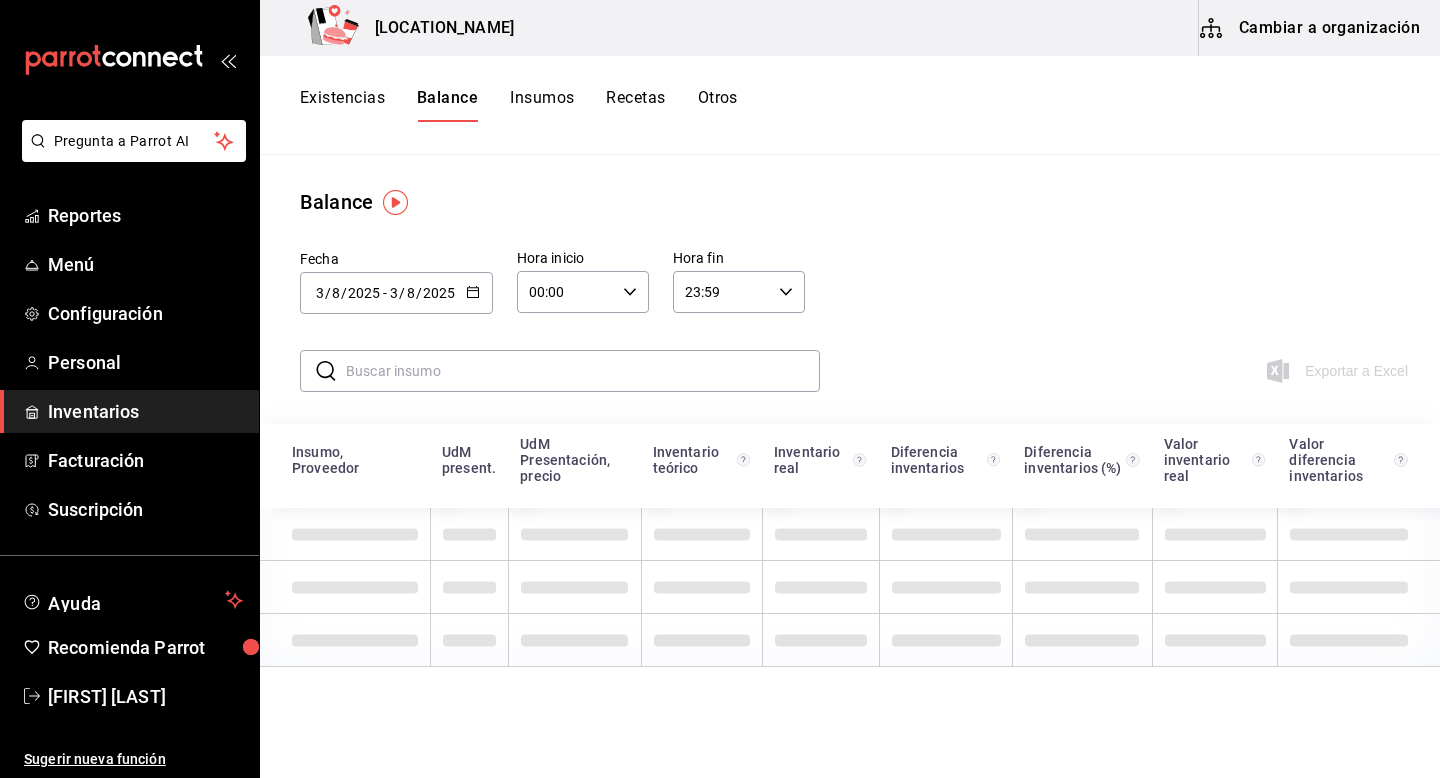click on "Existencias" at bounding box center (342, 105) 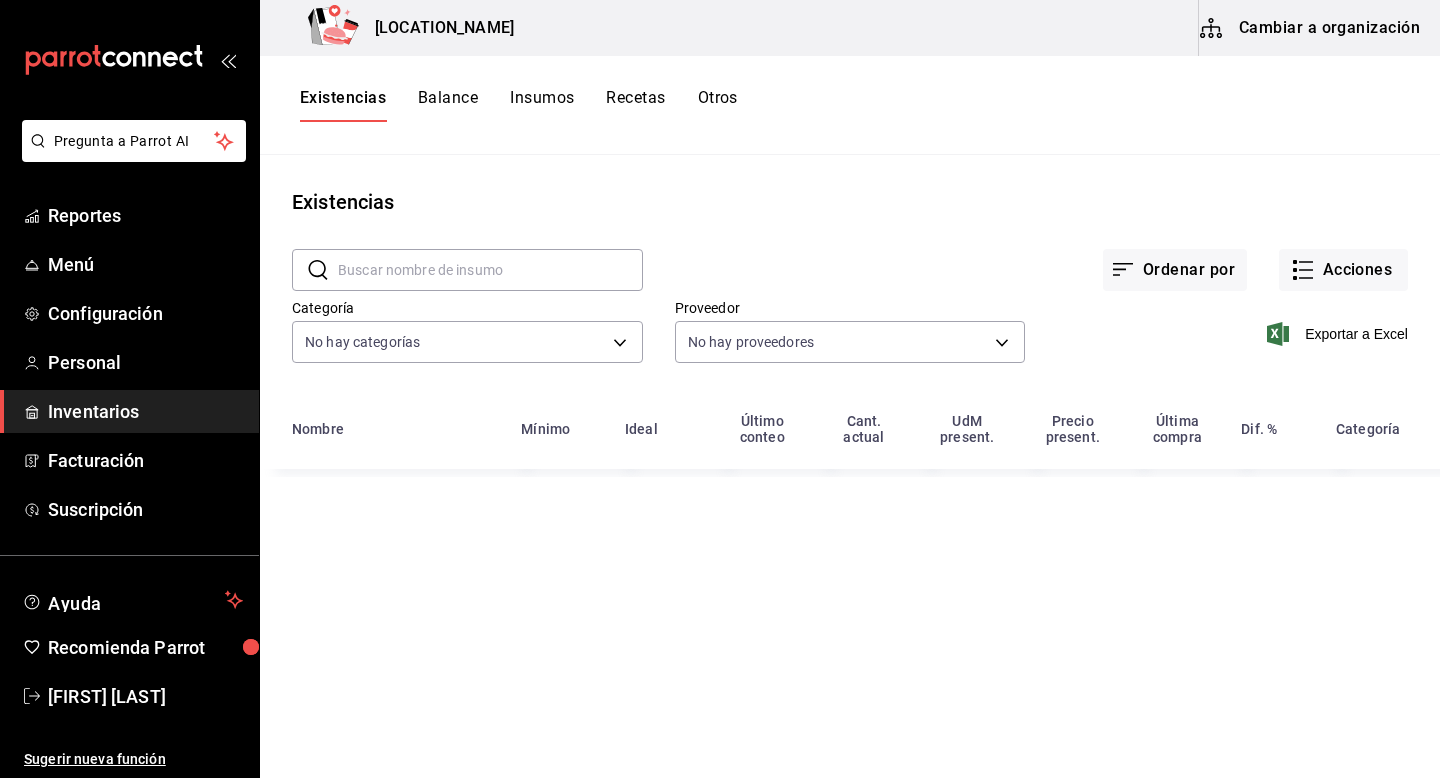 click on "Existencias" at bounding box center [343, 202] 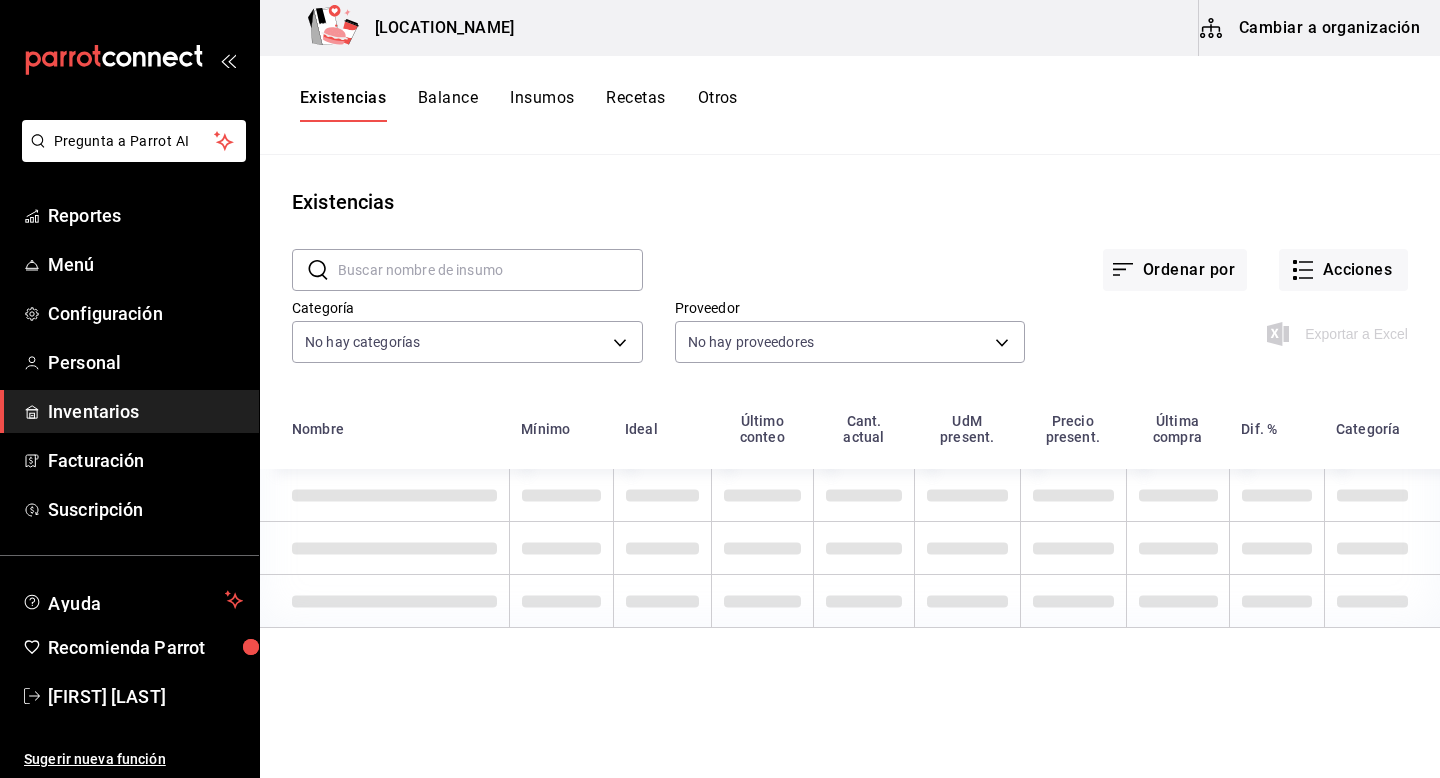 click on "Exportar a Excel" at bounding box center [1216, 318] 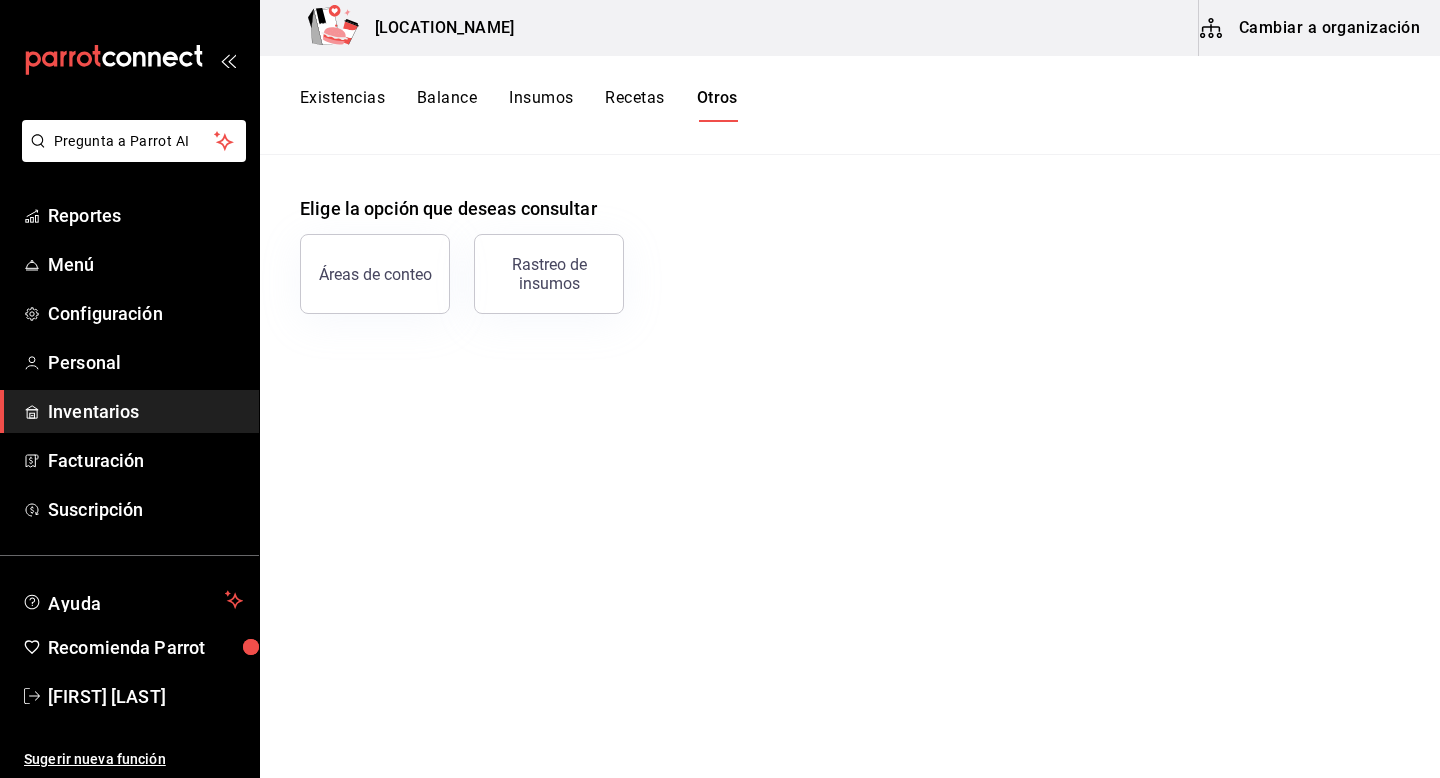 click on "Existencias Balance Insumos Recetas Otros" at bounding box center [519, 105] 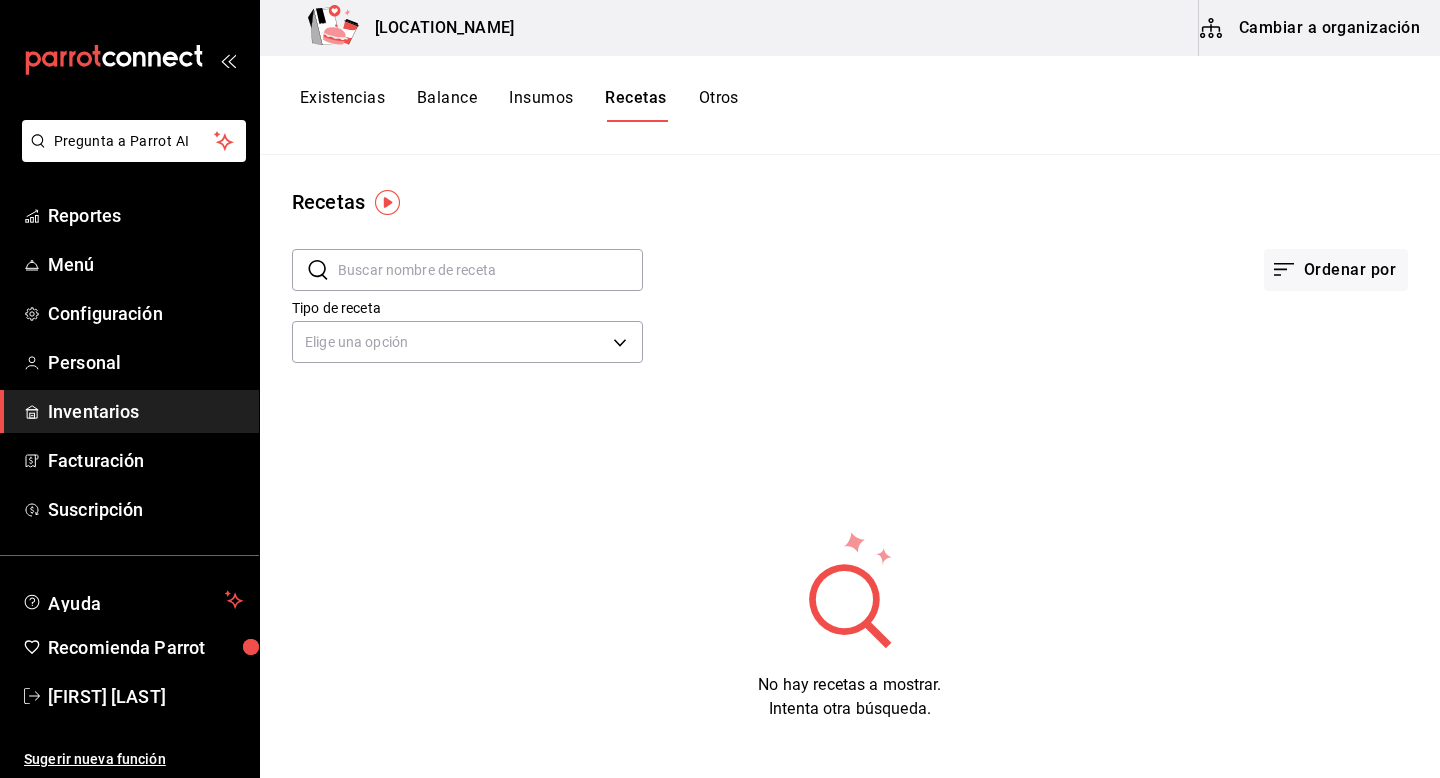 click on "Insumos" at bounding box center (541, 105) 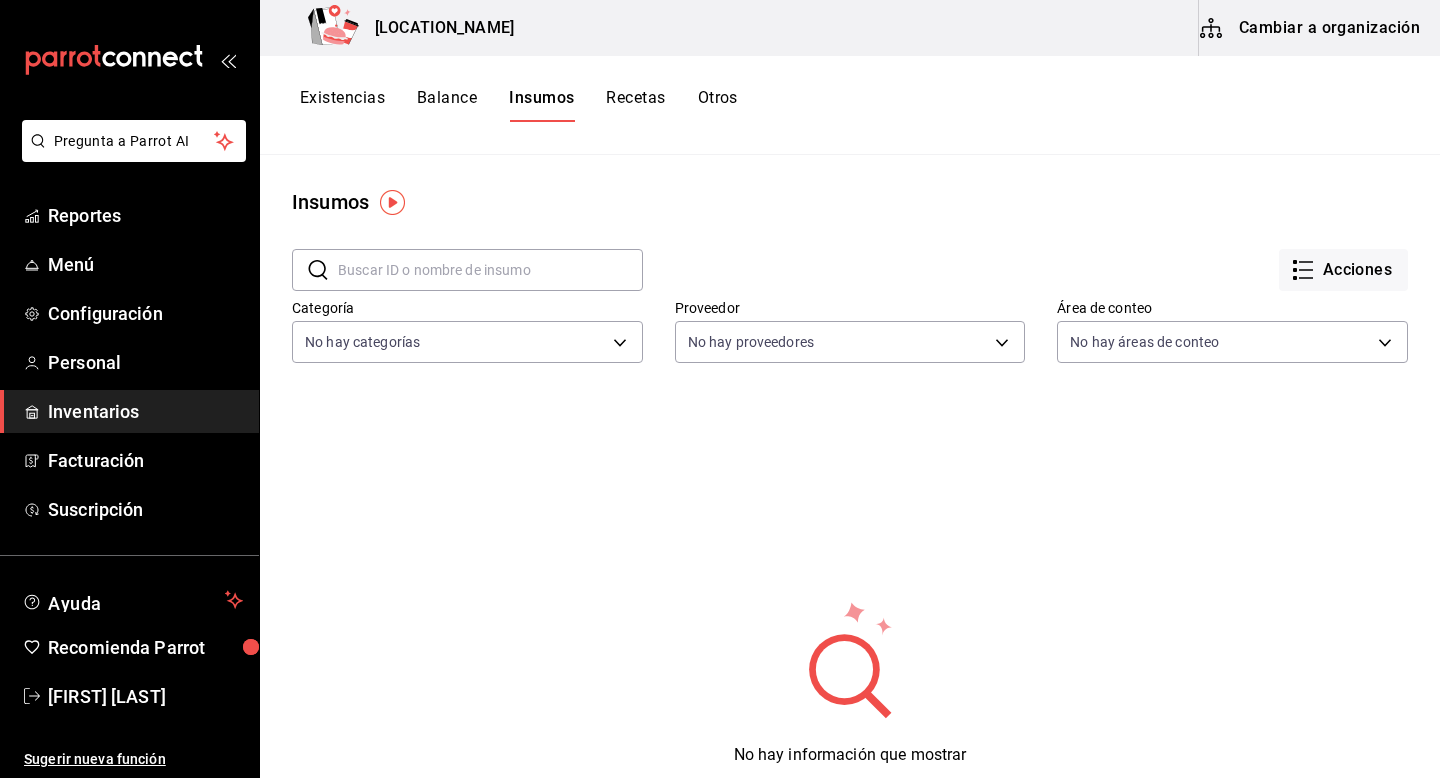click on "Balance" at bounding box center (447, 105) 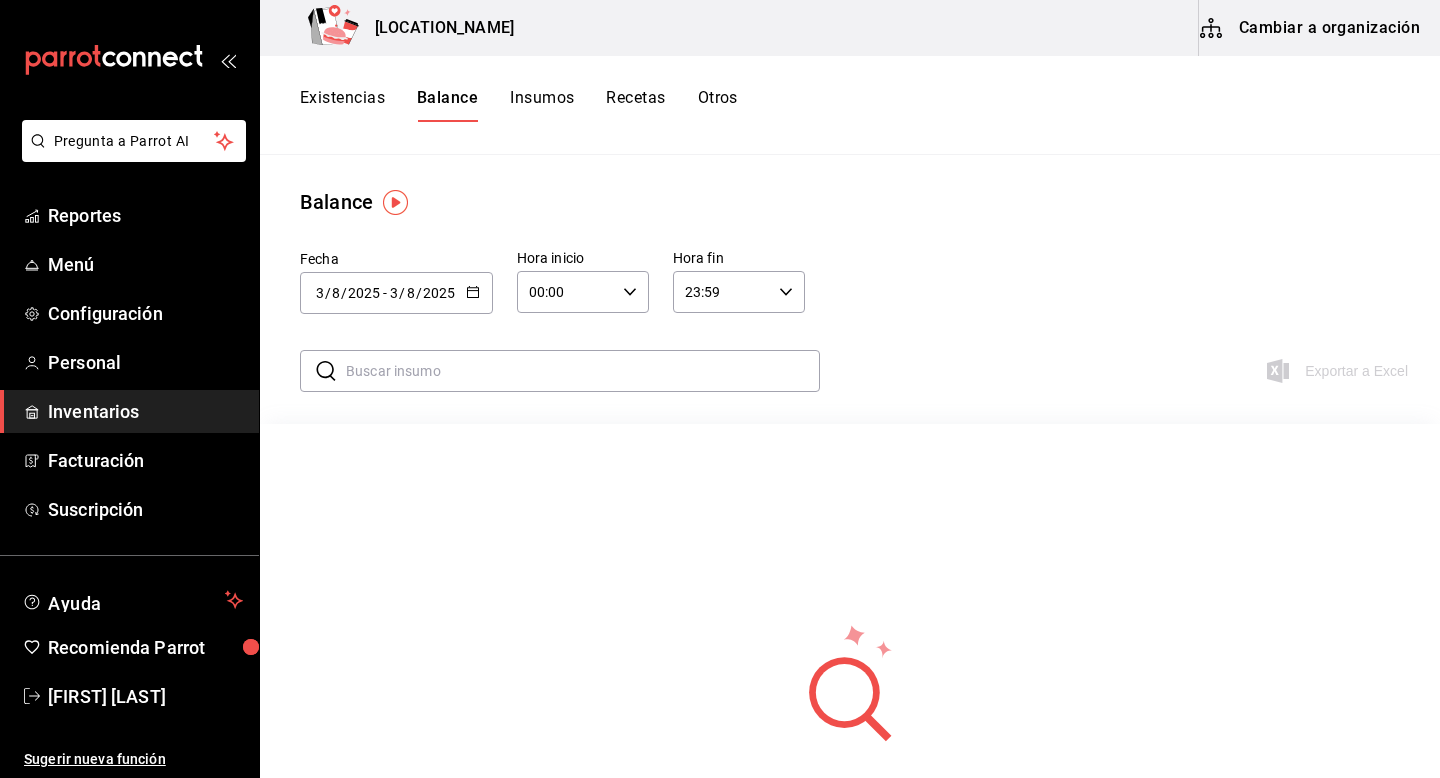 click on "Existencias" at bounding box center (342, 105) 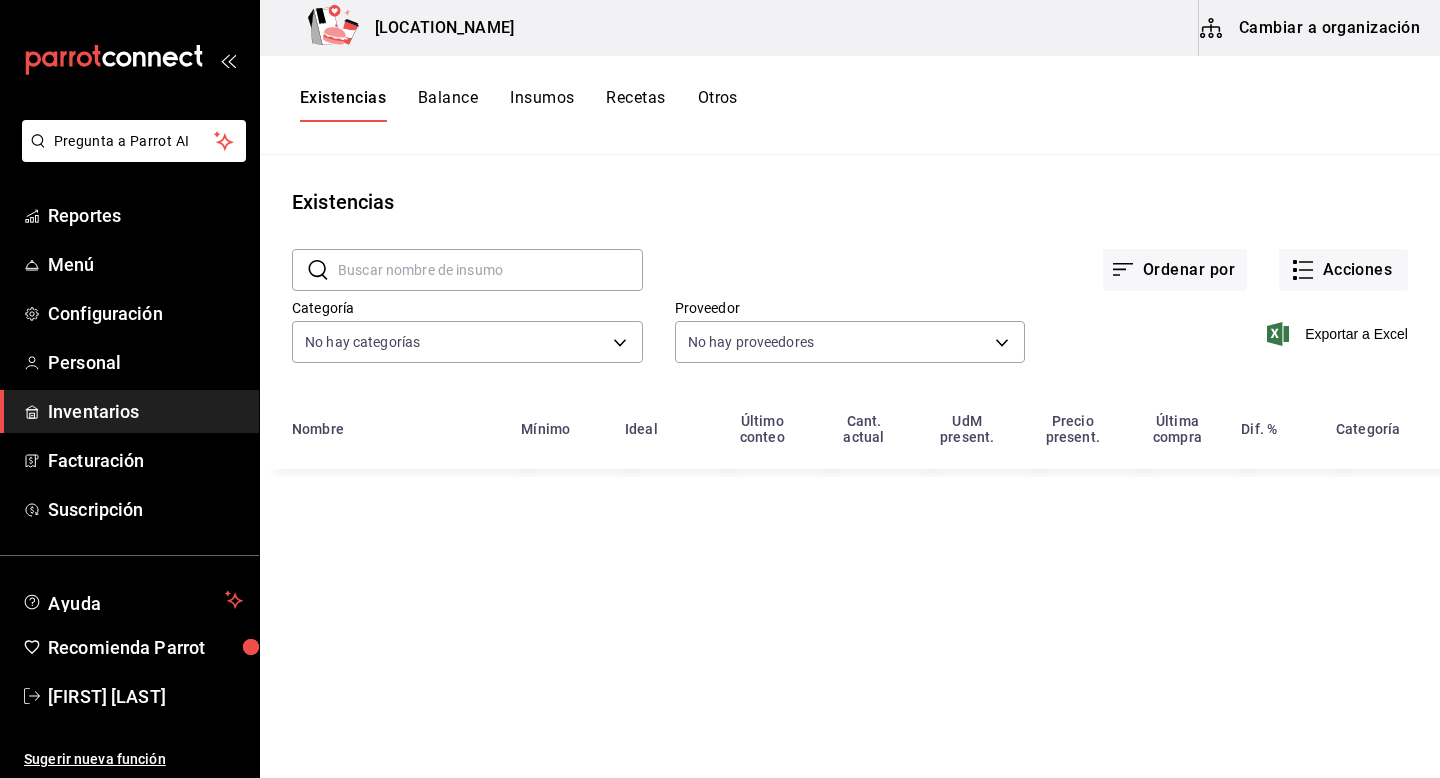 click on "Cambiar a organización" at bounding box center (1311, 28) 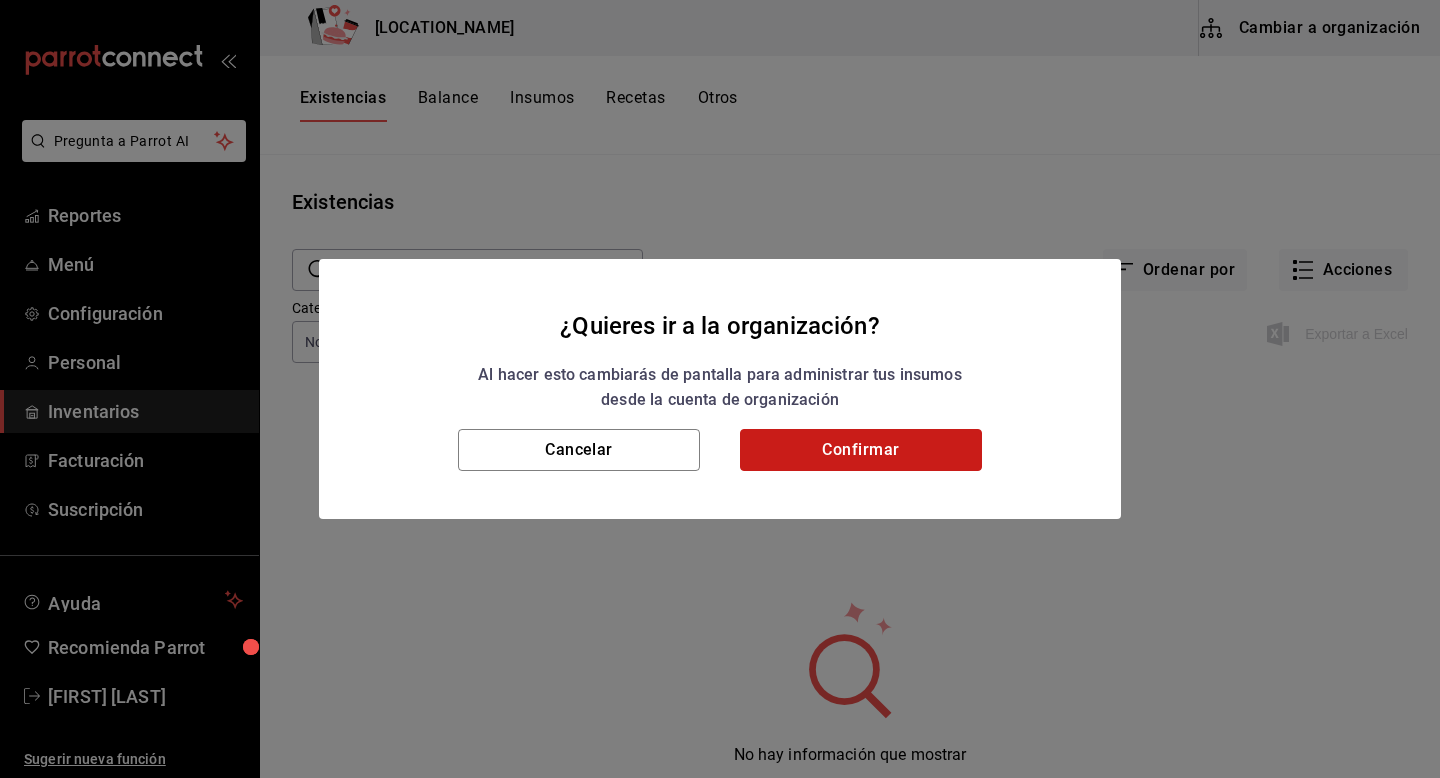 click on "Confirmar" at bounding box center (861, 450) 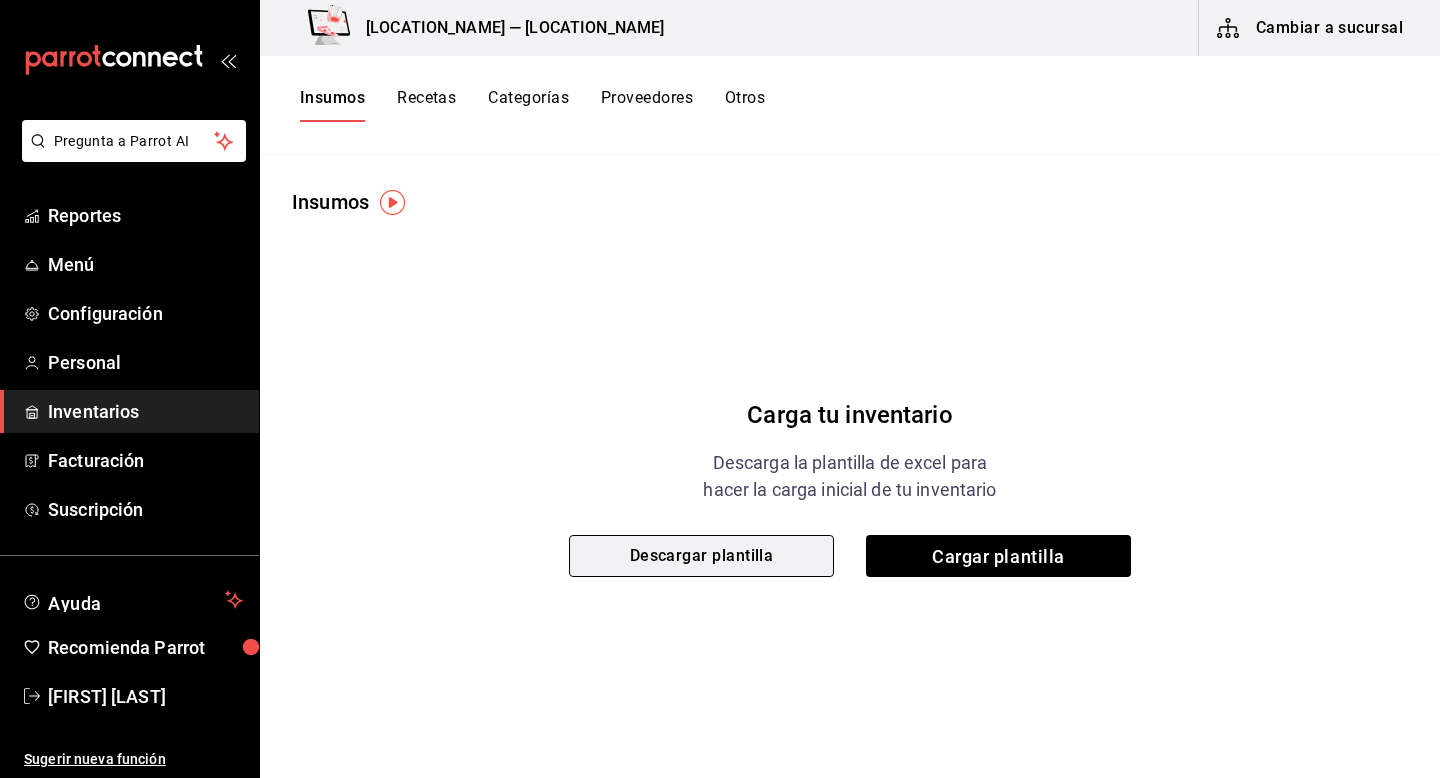 click on "Descargar plantilla" at bounding box center (701, 556) 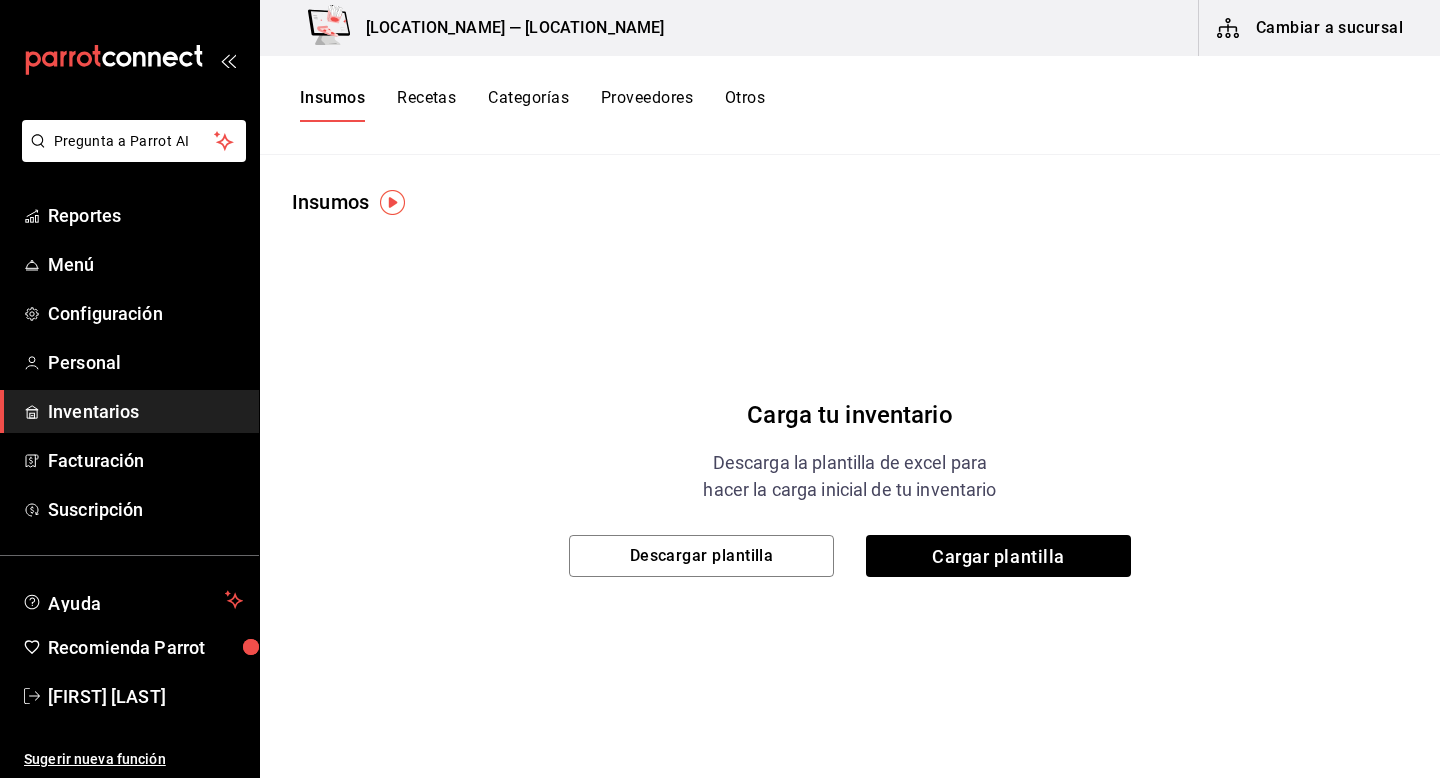 click on "Recetas" at bounding box center [426, 105] 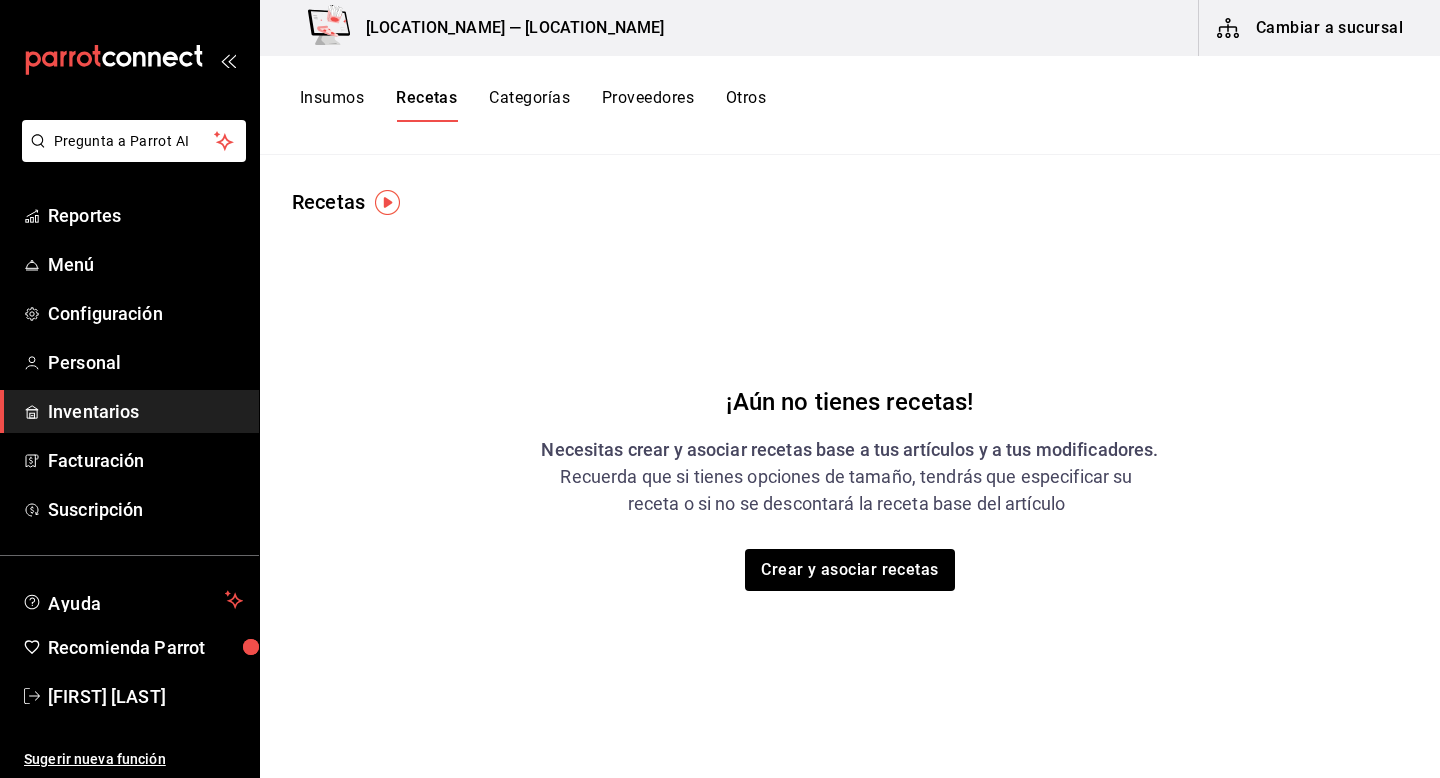 click on "Categorías" at bounding box center (529, 105) 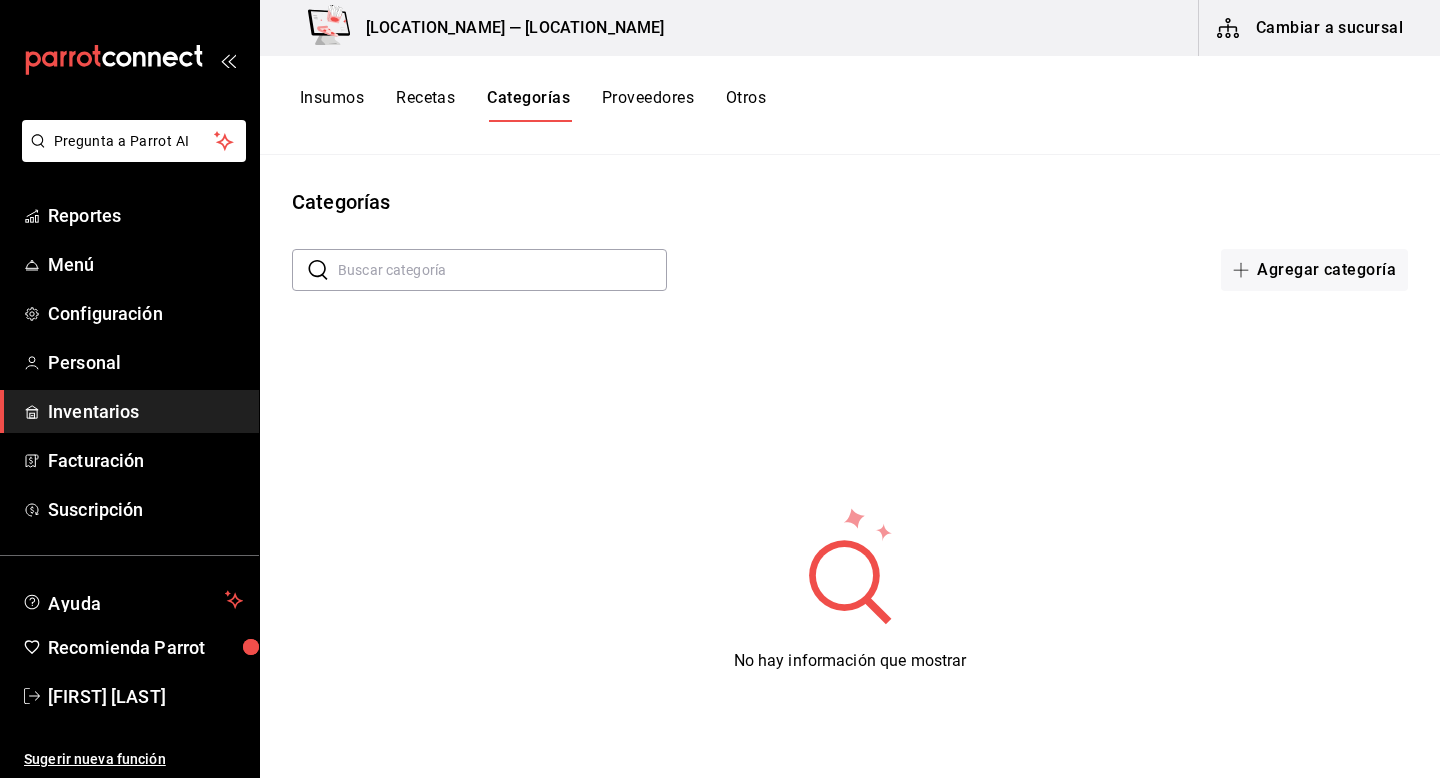 click on "Proveedores" at bounding box center [648, 105] 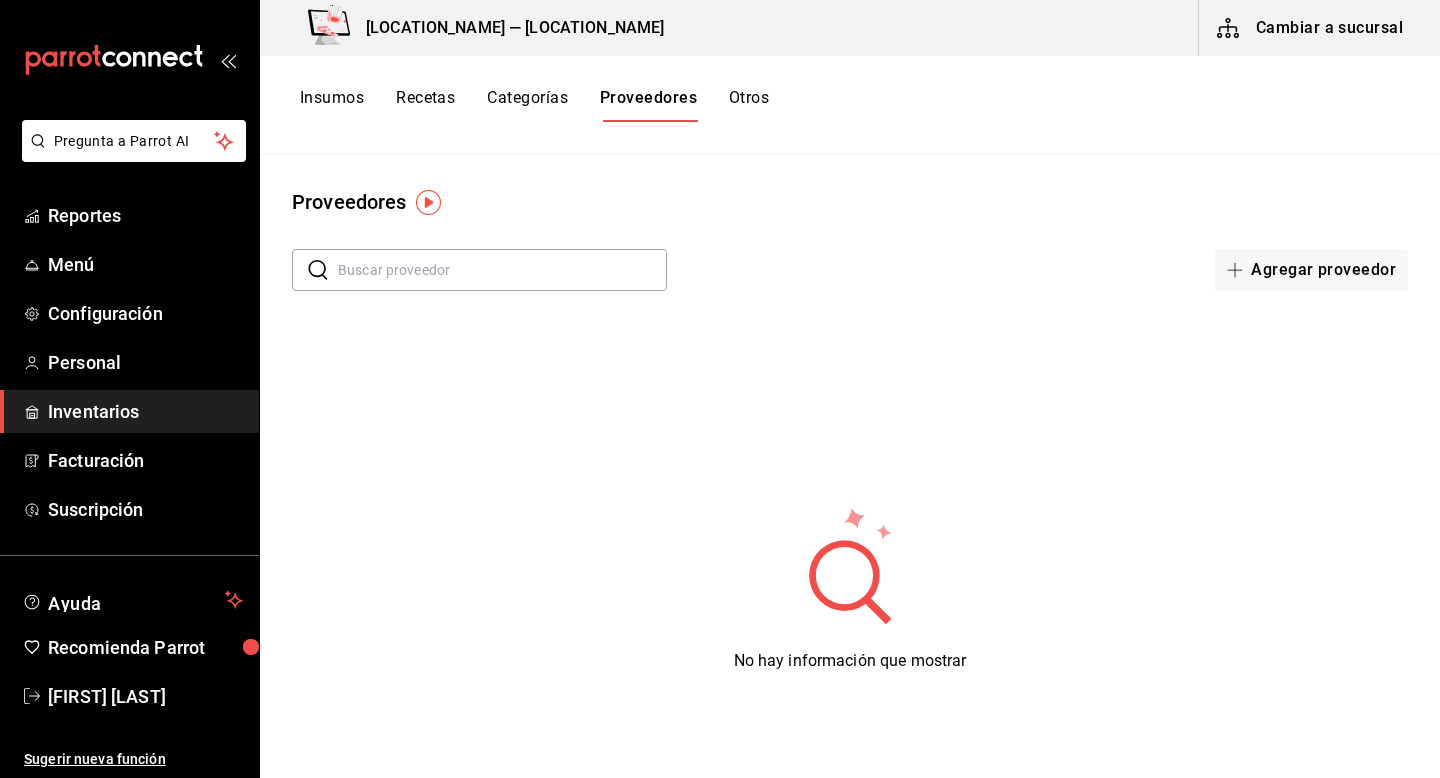 click on "Proveedores ​ ​ Agregar proveedor No hay información que mostrar" at bounding box center [850, 459] 